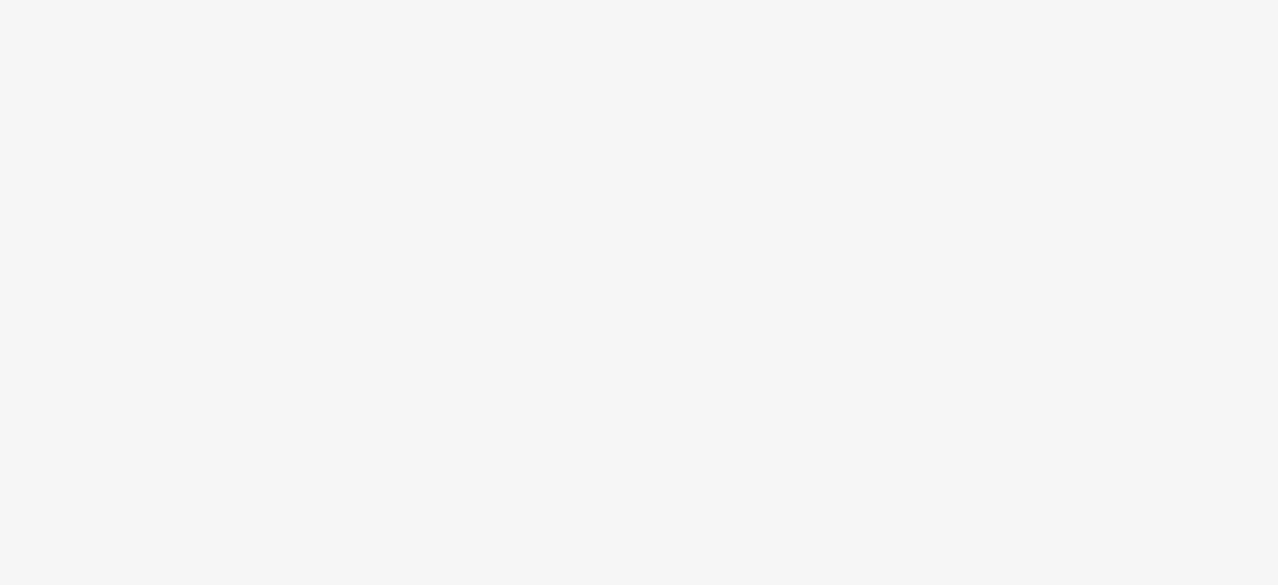 scroll, scrollTop: 0, scrollLeft: 0, axis: both 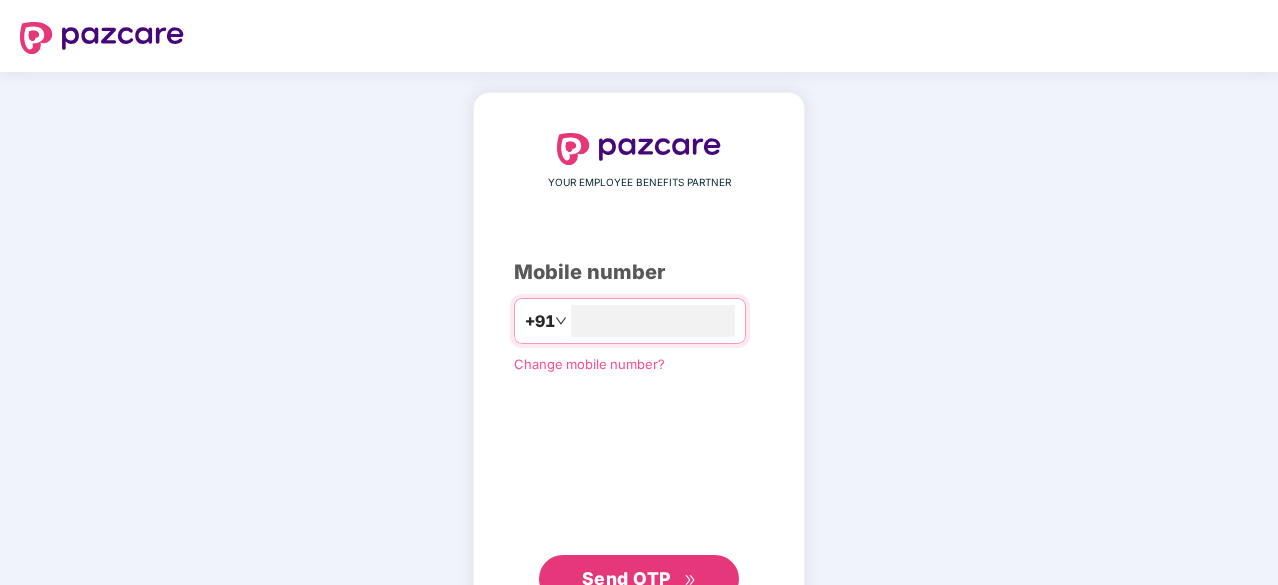 type on "**********" 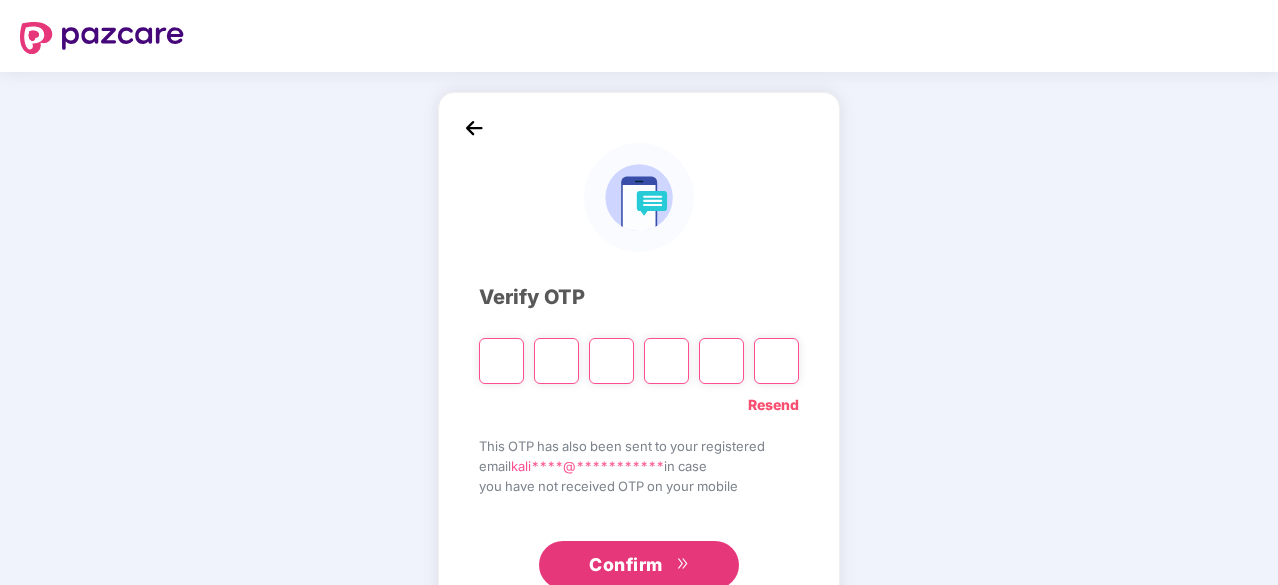 type on "*" 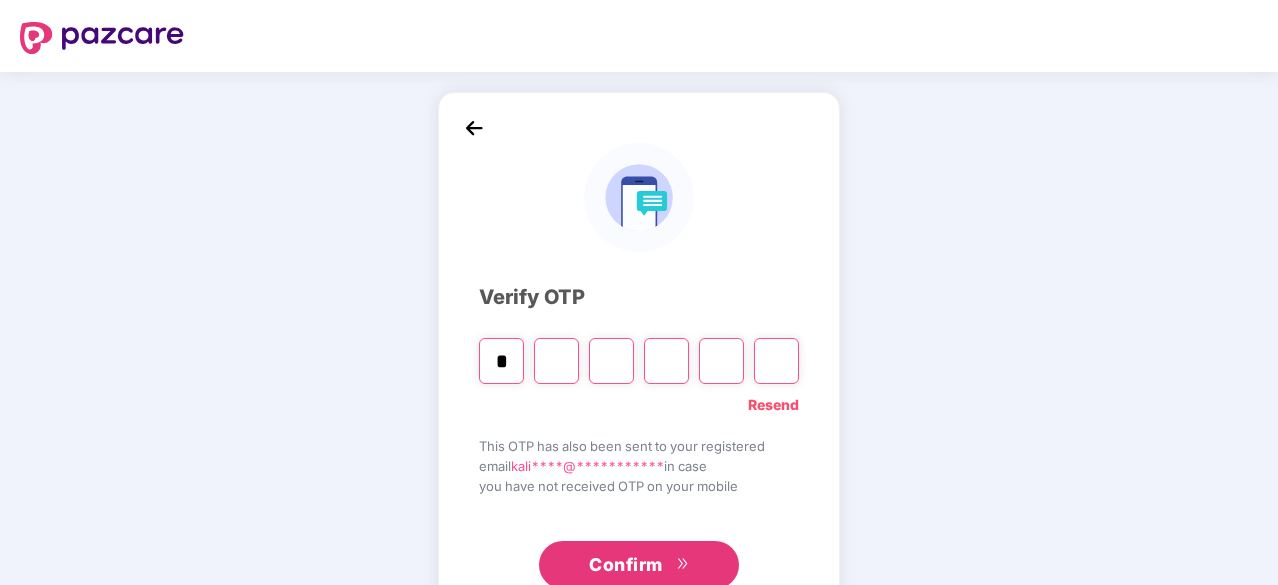 type on "*" 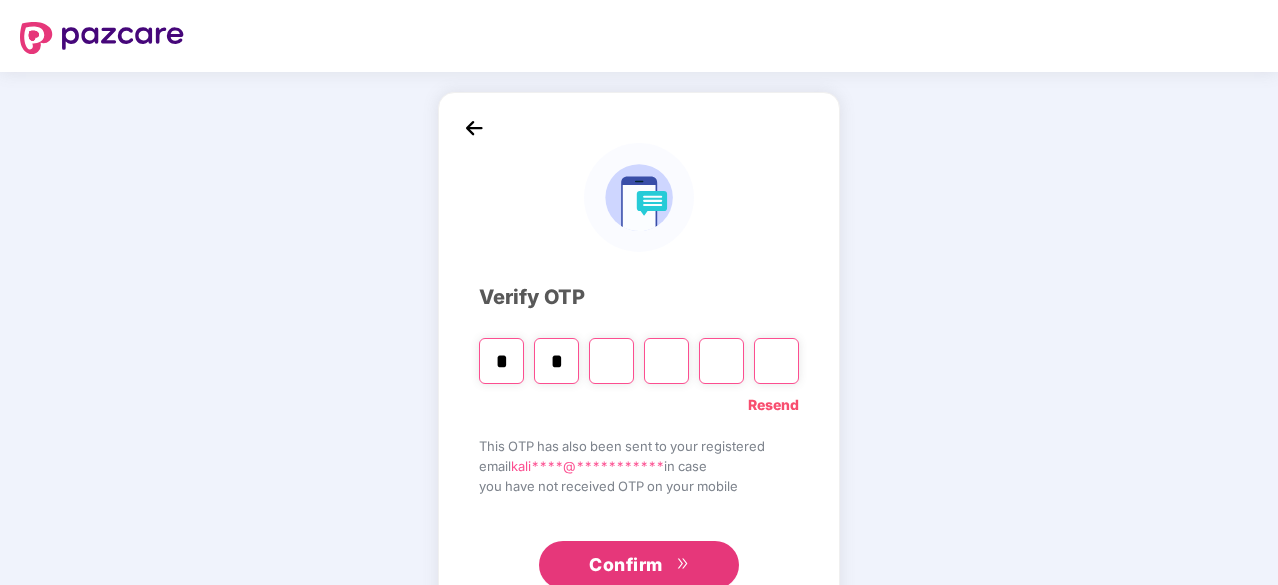 type on "*" 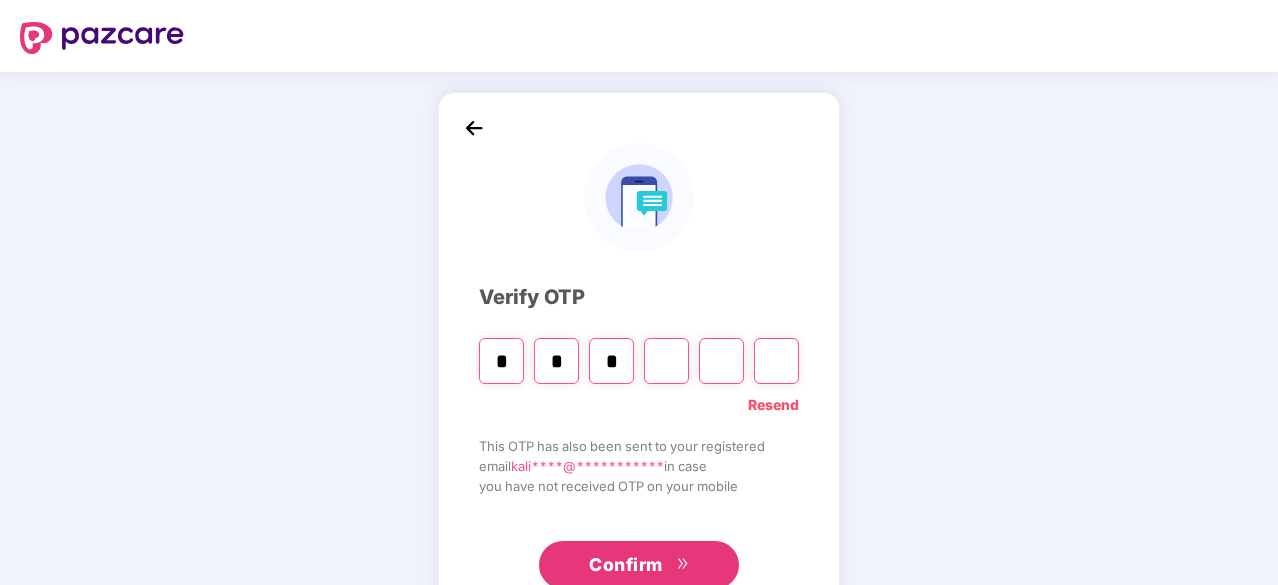 type on "*" 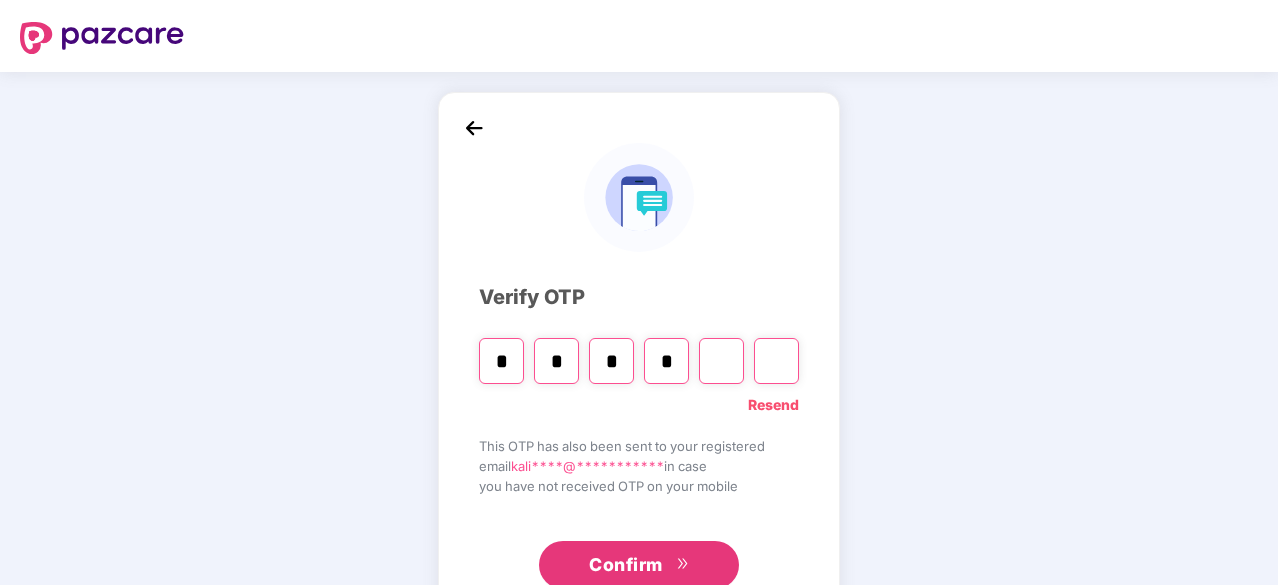 type on "*" 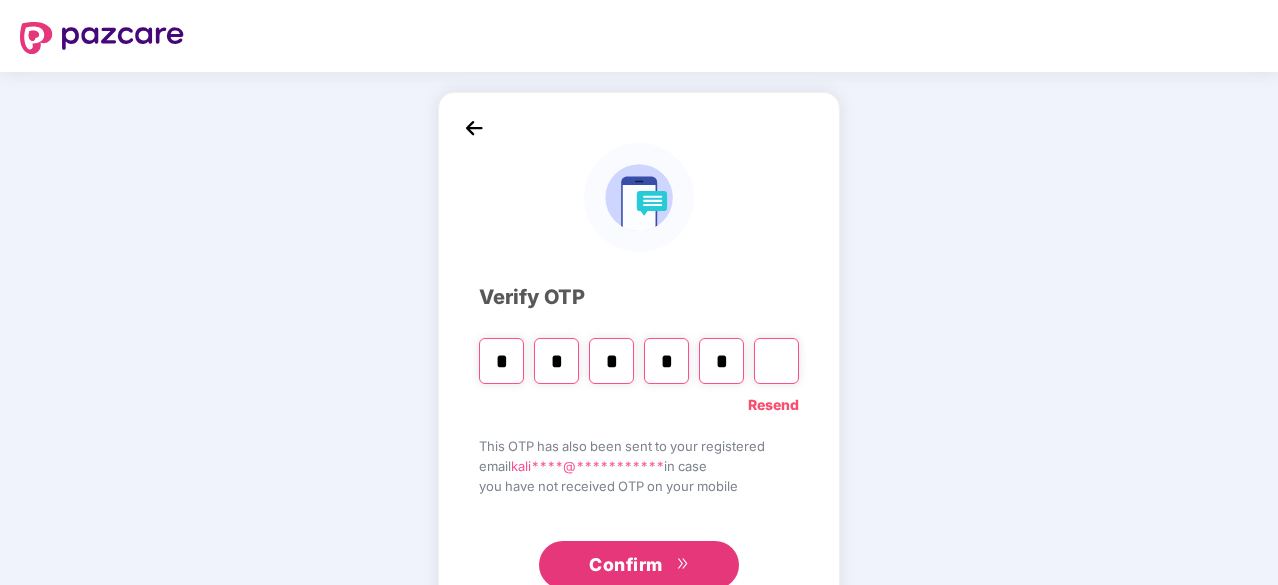 type on "*" 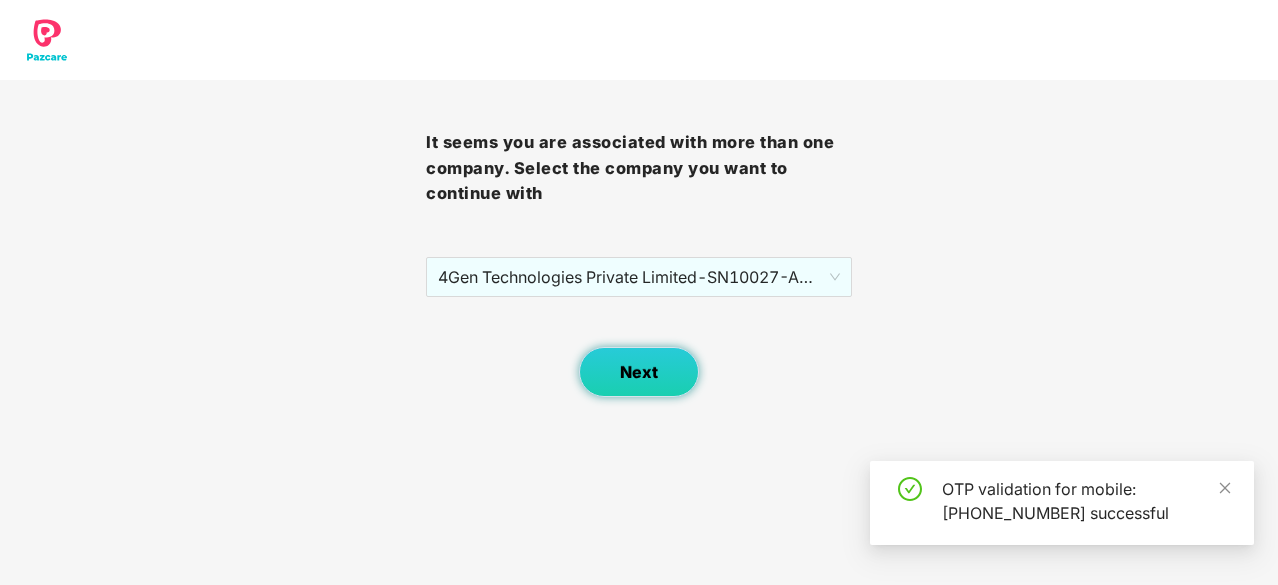click on "Next" at bounding box center (639, 372) 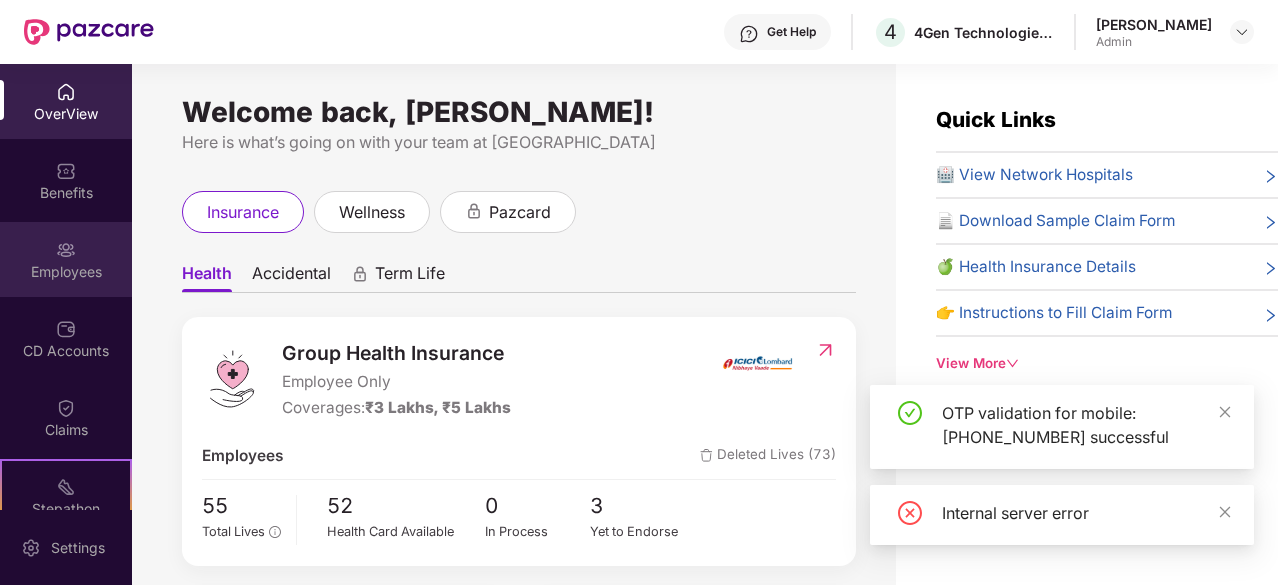 click on "Employees" at bounding box center [66, 272] 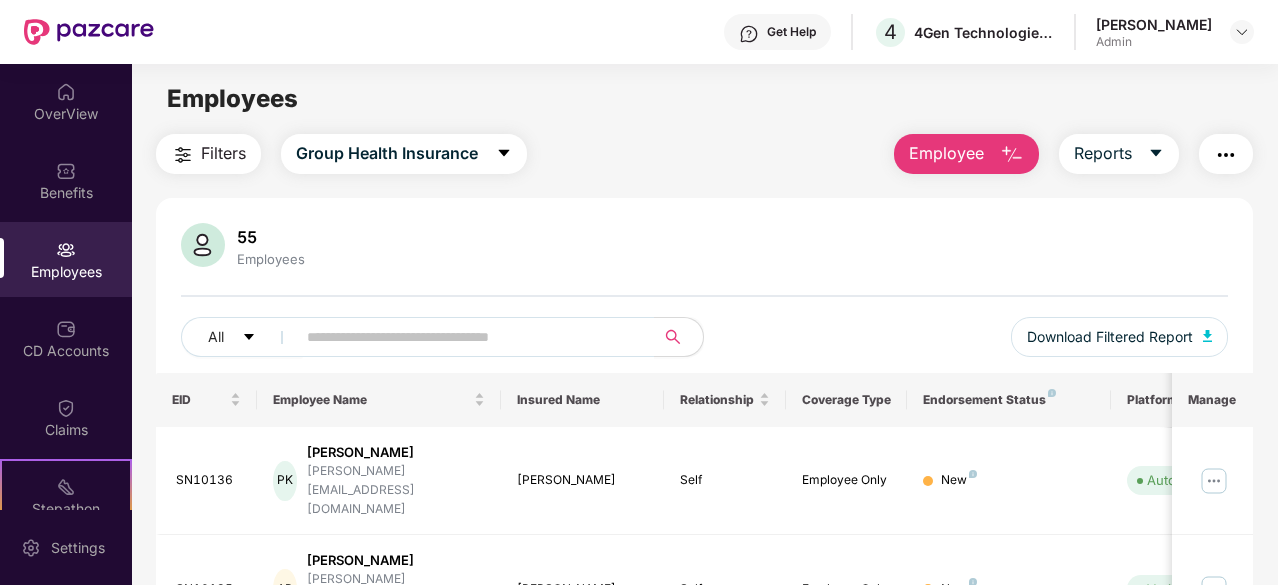 click on "Employee" at bounding box center (946, 153) 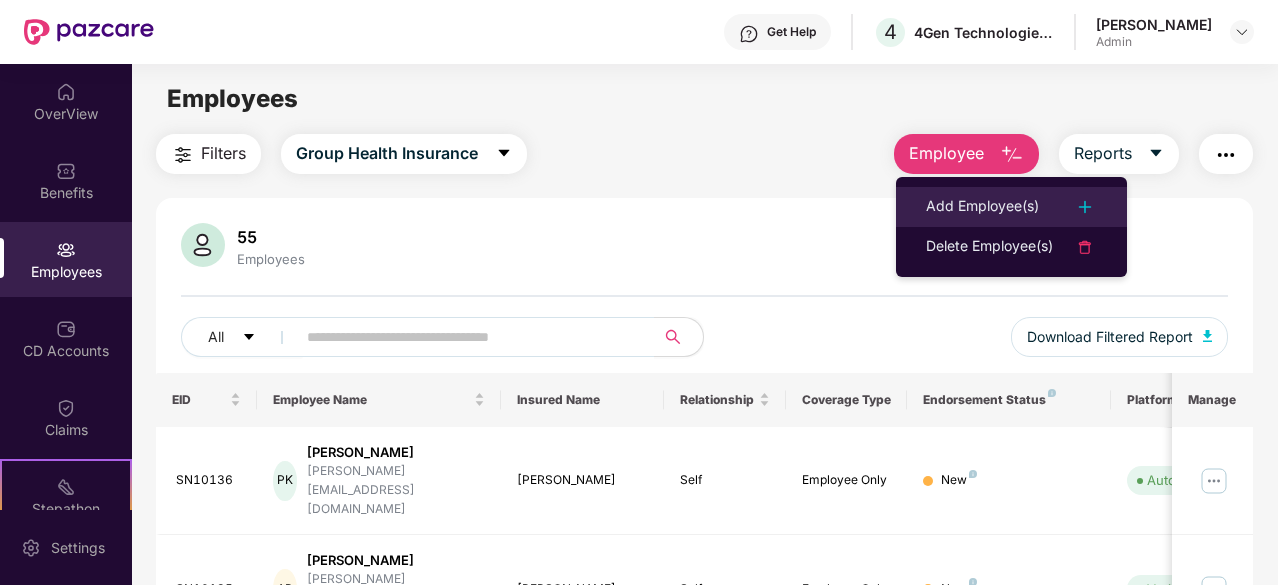 click on "Add Employee(s)" at bounding box center (982, 207) 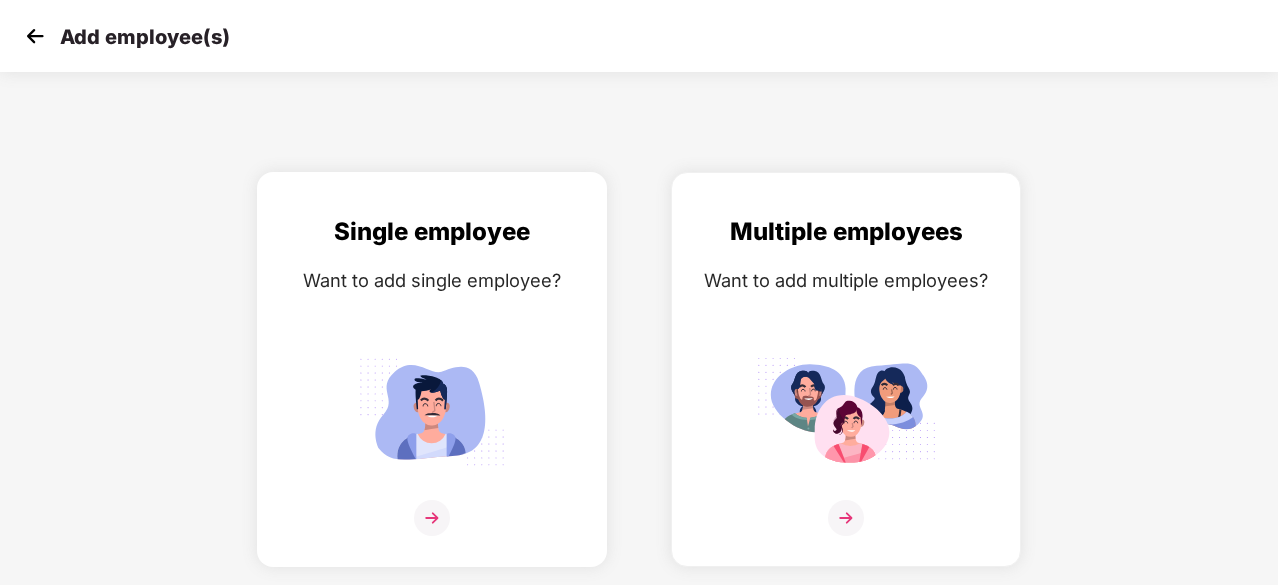 click at bounding box center (432, 411) 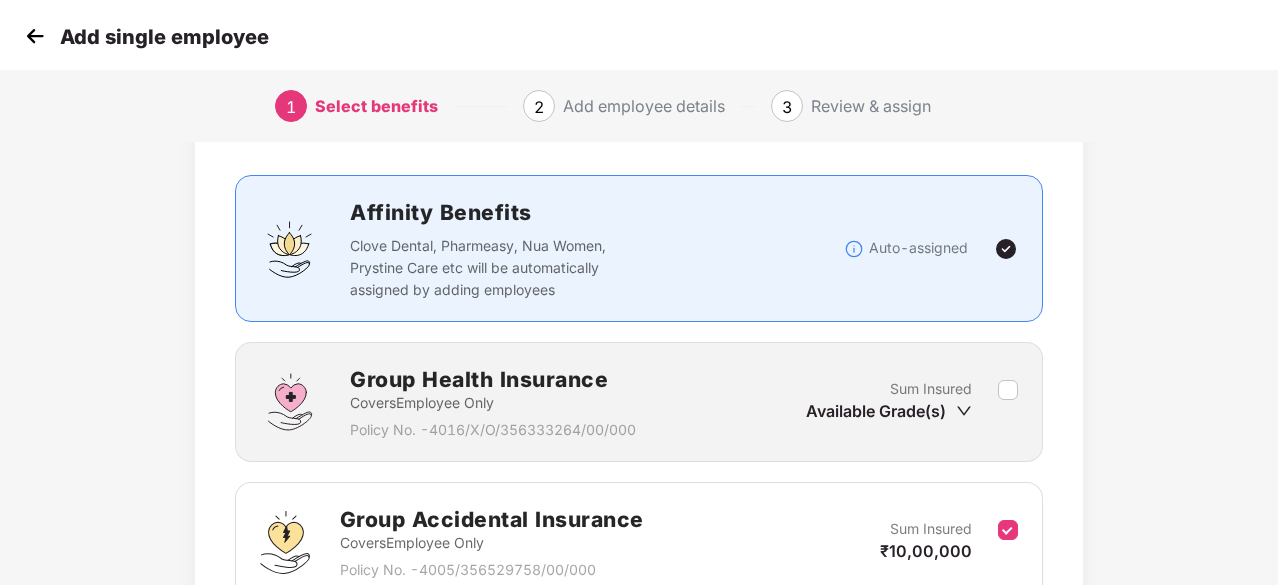 scroll, scrollTop: 200, scrollLeft: 0, axis: vertical 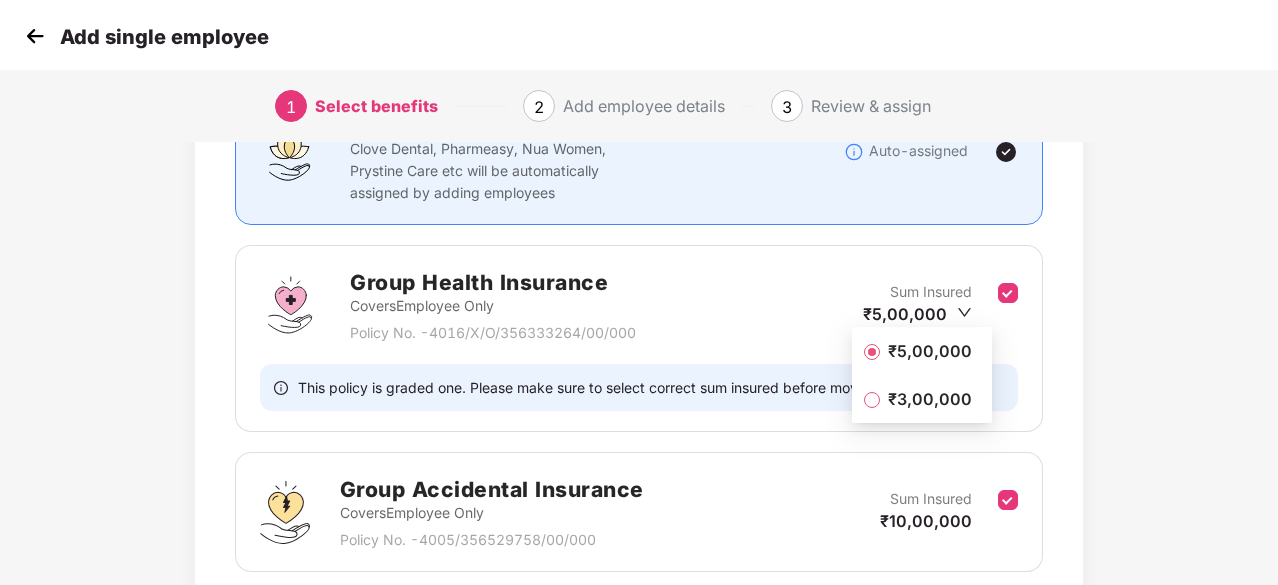 click on "₹3,00,000" at bounding box center [930, 399] 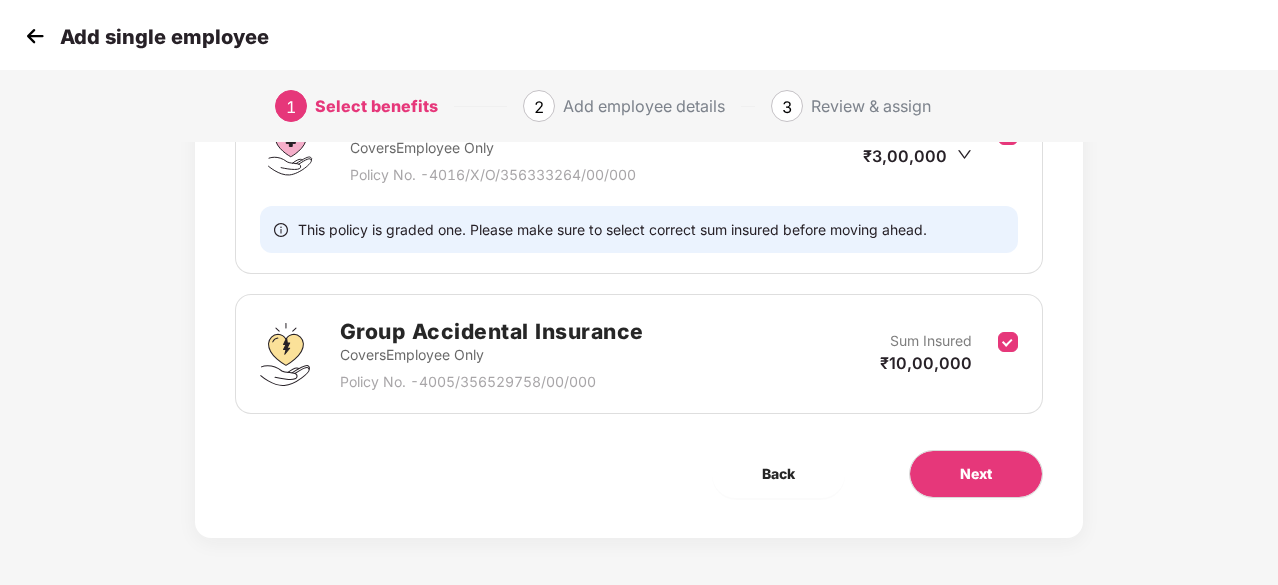 scroll, scrollTop: 358, scrollLeft: 0, axis: vertical 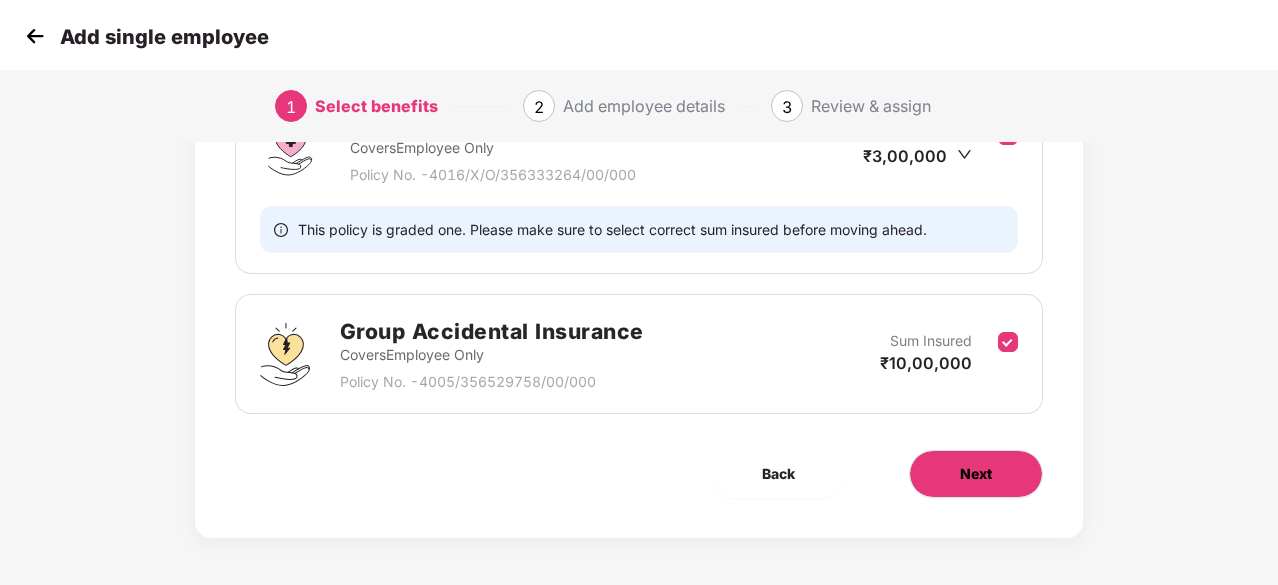 click on "Next" at bounding box center [976, 474] 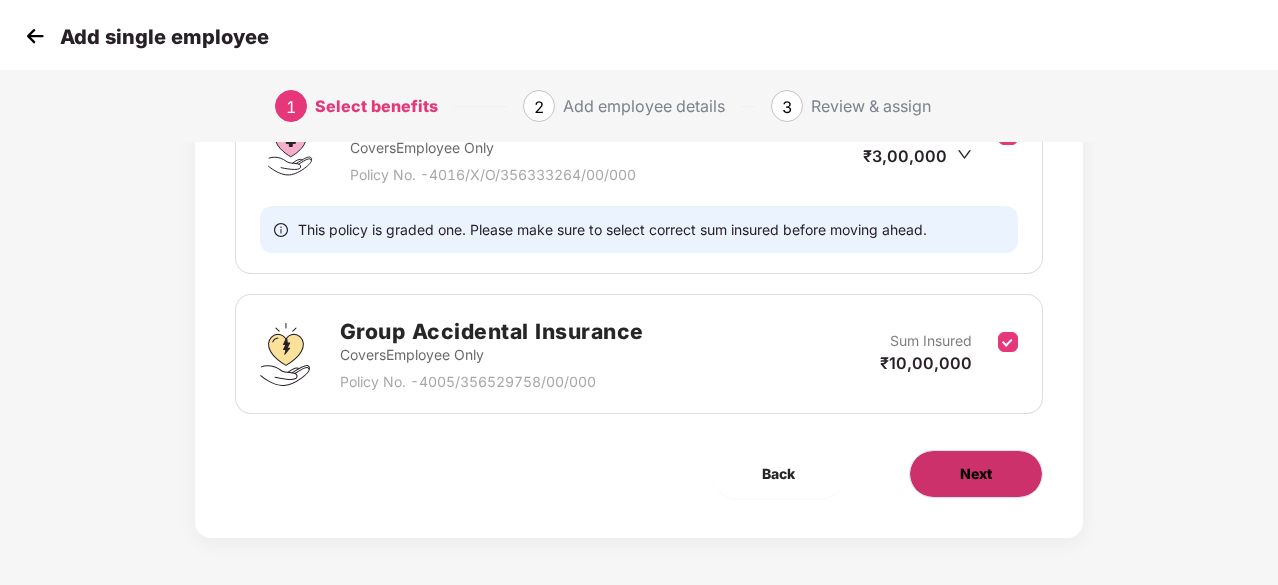 scroll, scrollTop: 0, scrollLeft: 0, axis: both 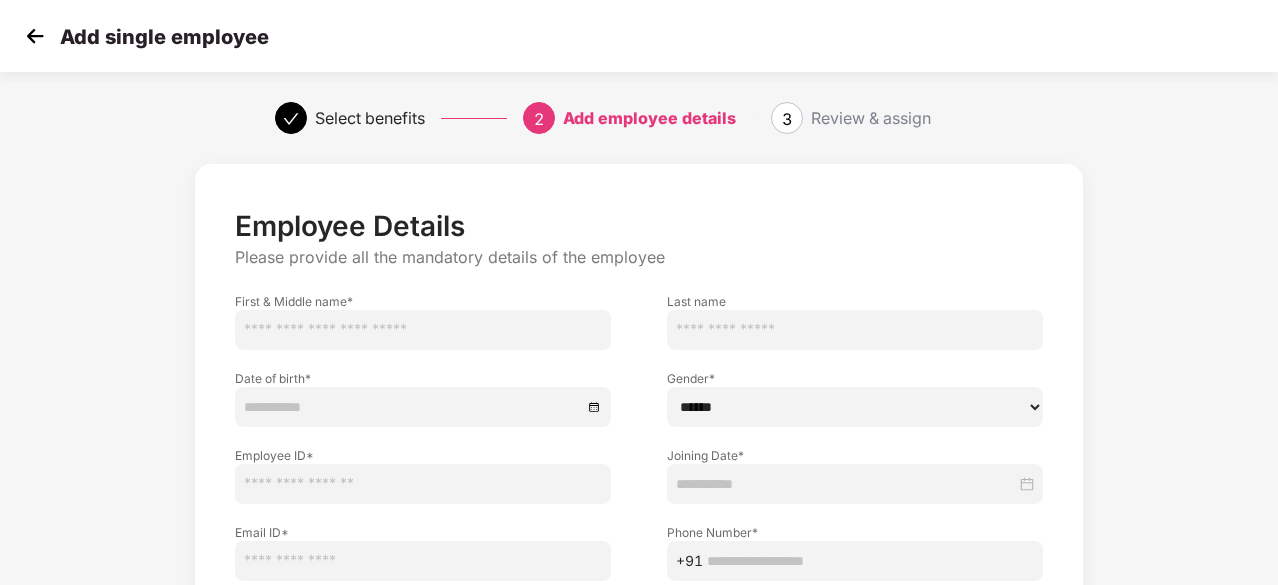 click at bounding box center [423, 330] 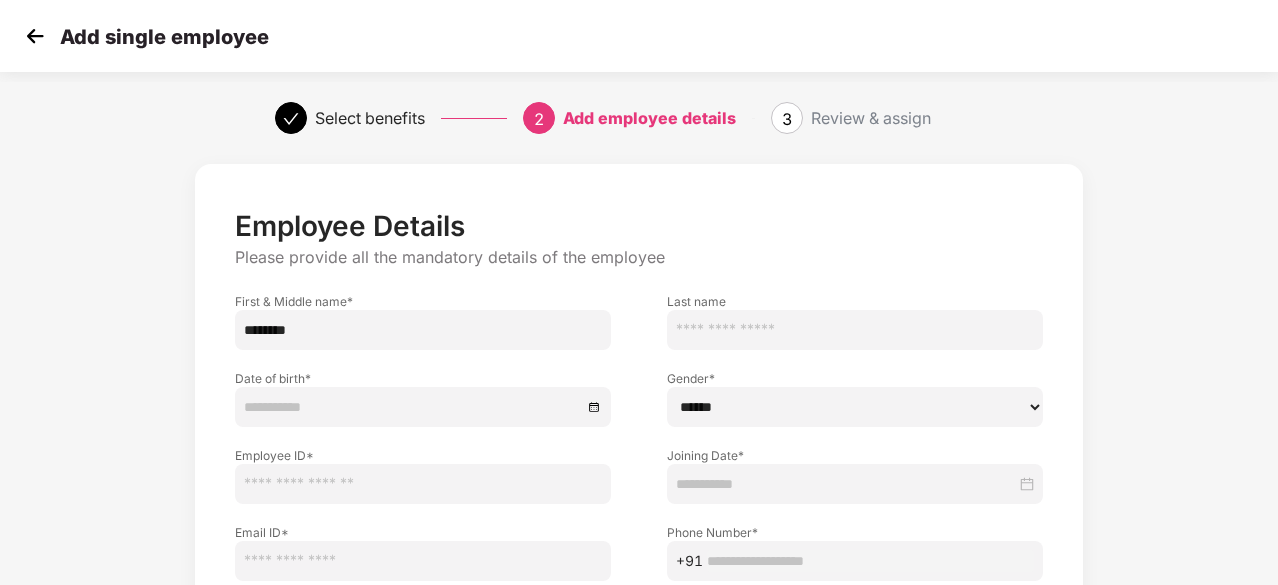 type on "********" 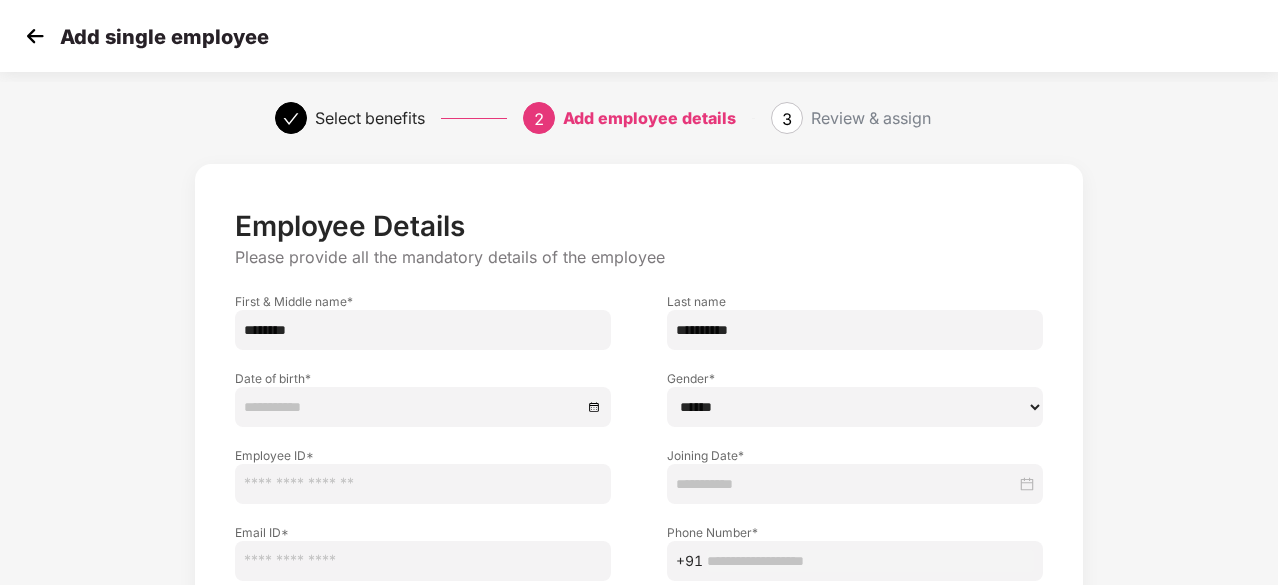 type on "**********" 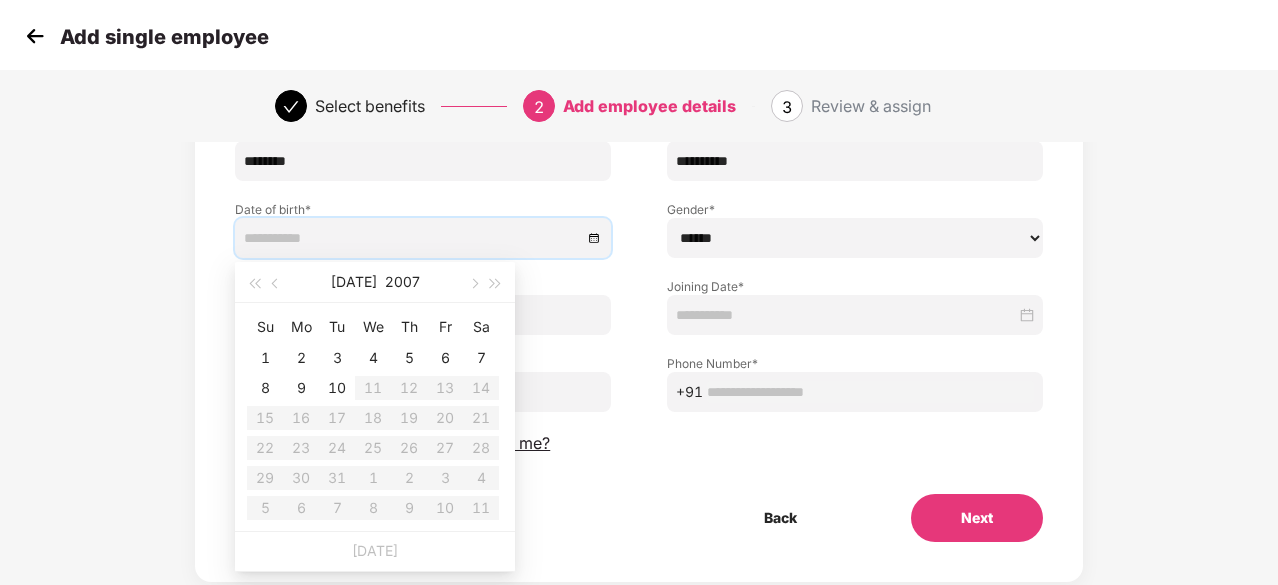 scroll, scrollTop: 216, scrollLeft: 0, axis: vertical 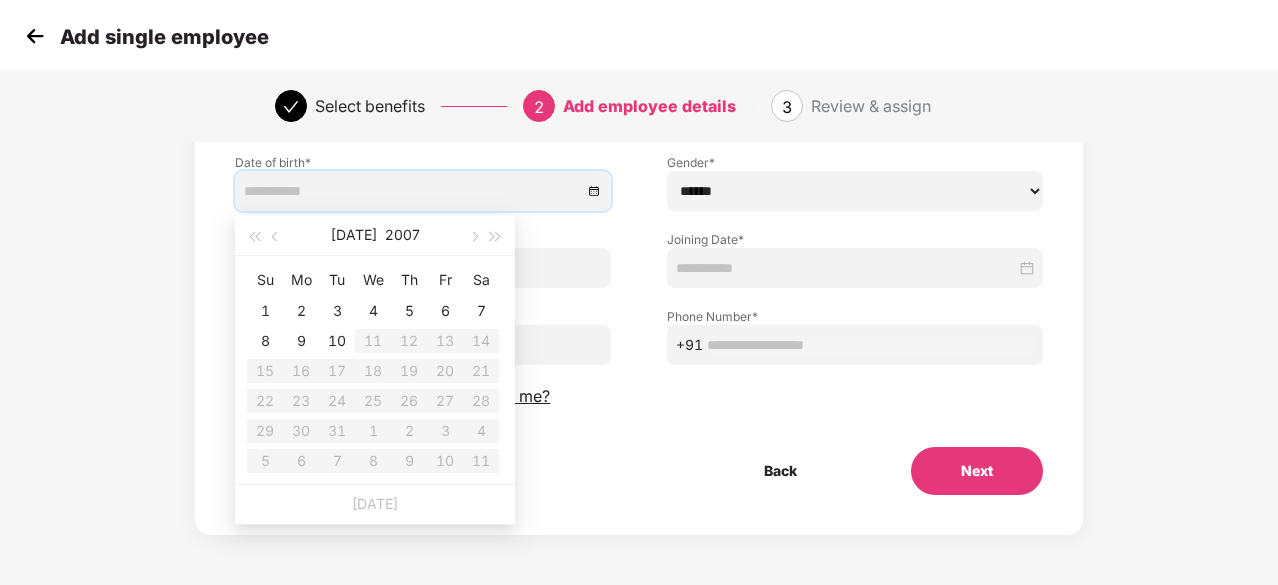 type on "**********" 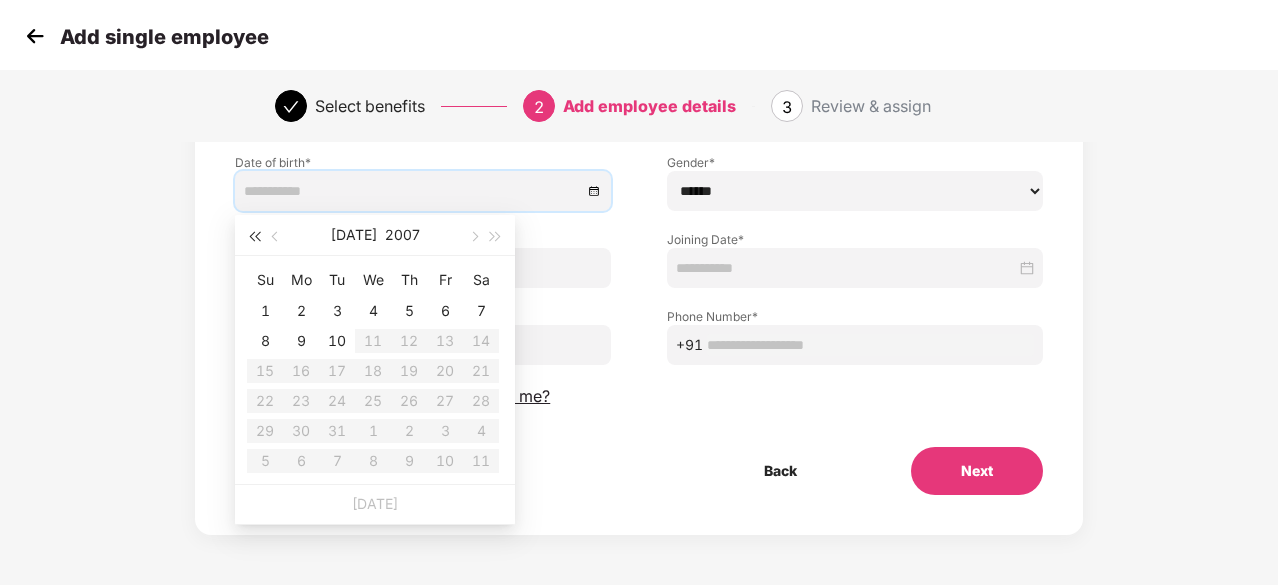 click at bounding box center [254, 237] 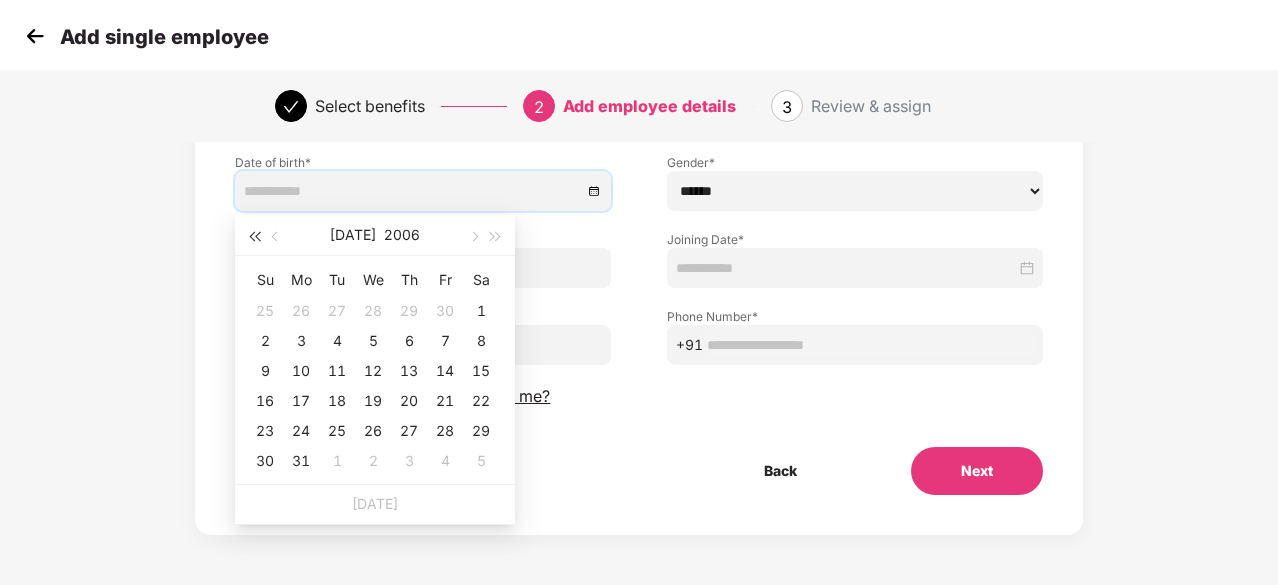 click at bounding box center (254, 237) 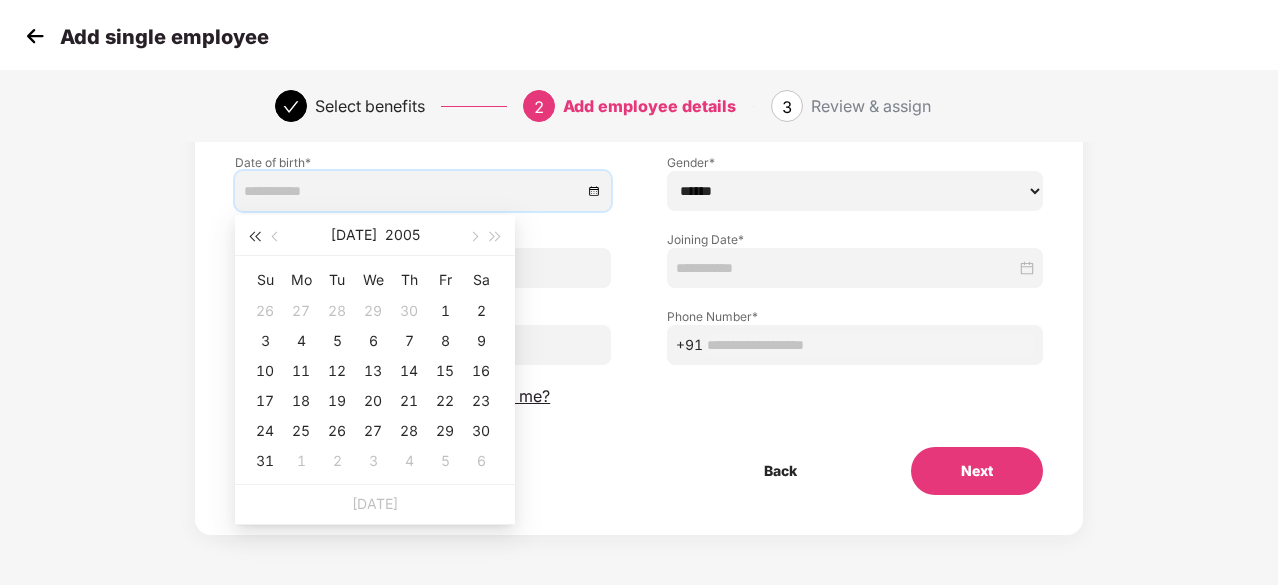 click at bounding box center [254, 237] 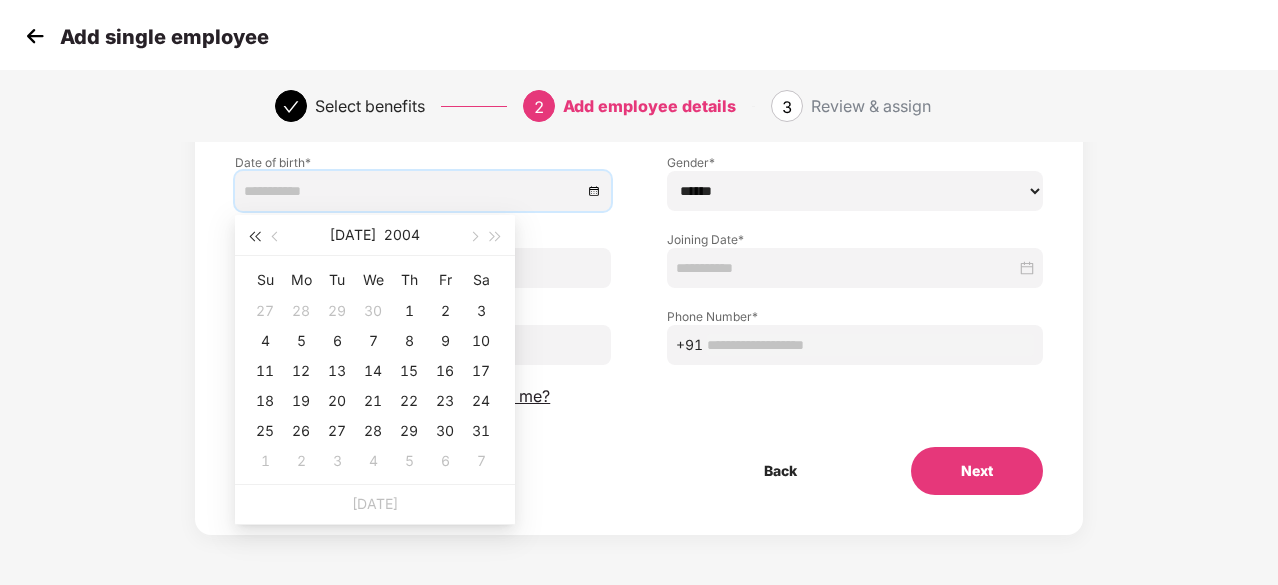click at bounding box center (254, 237) 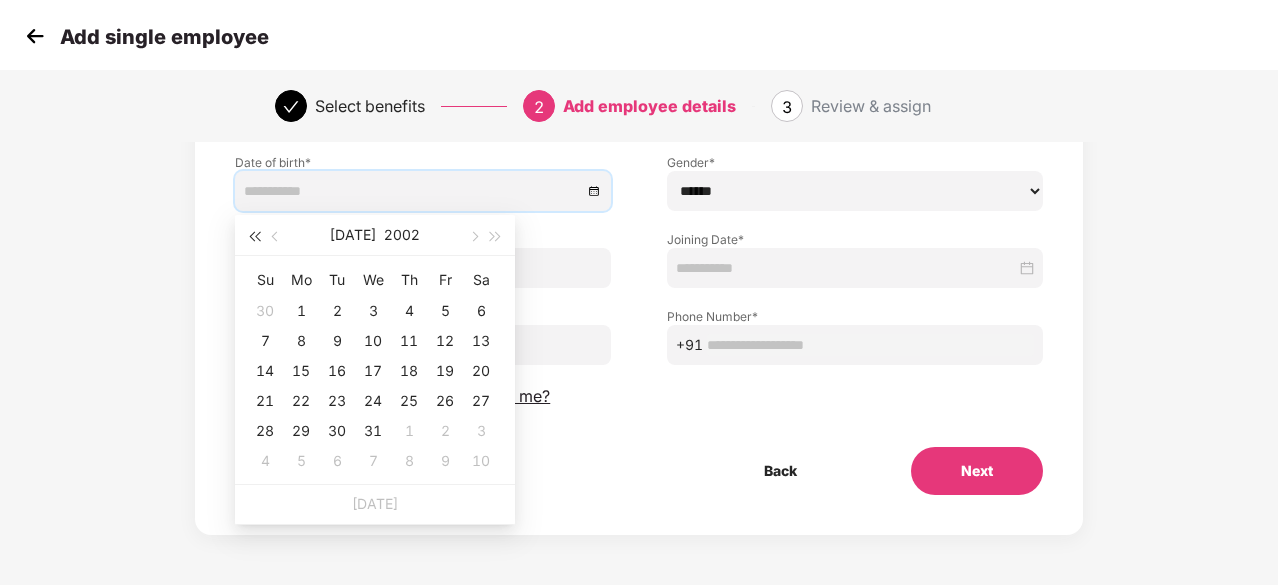 click at bounding box center (254, 237) 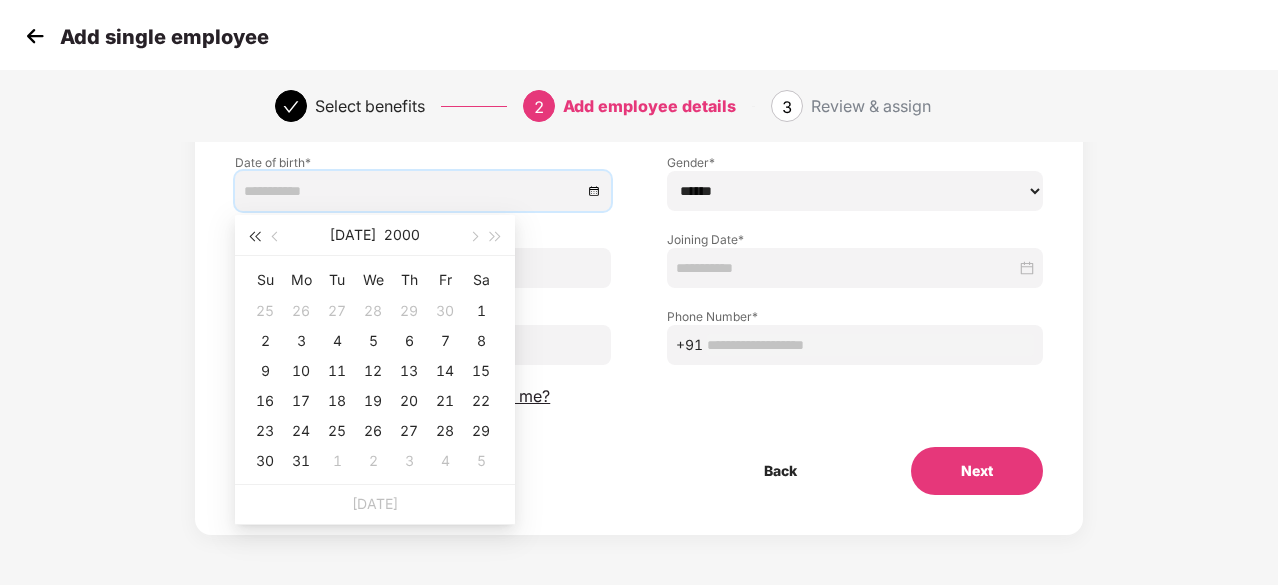 click at bounding box center (254, 237) 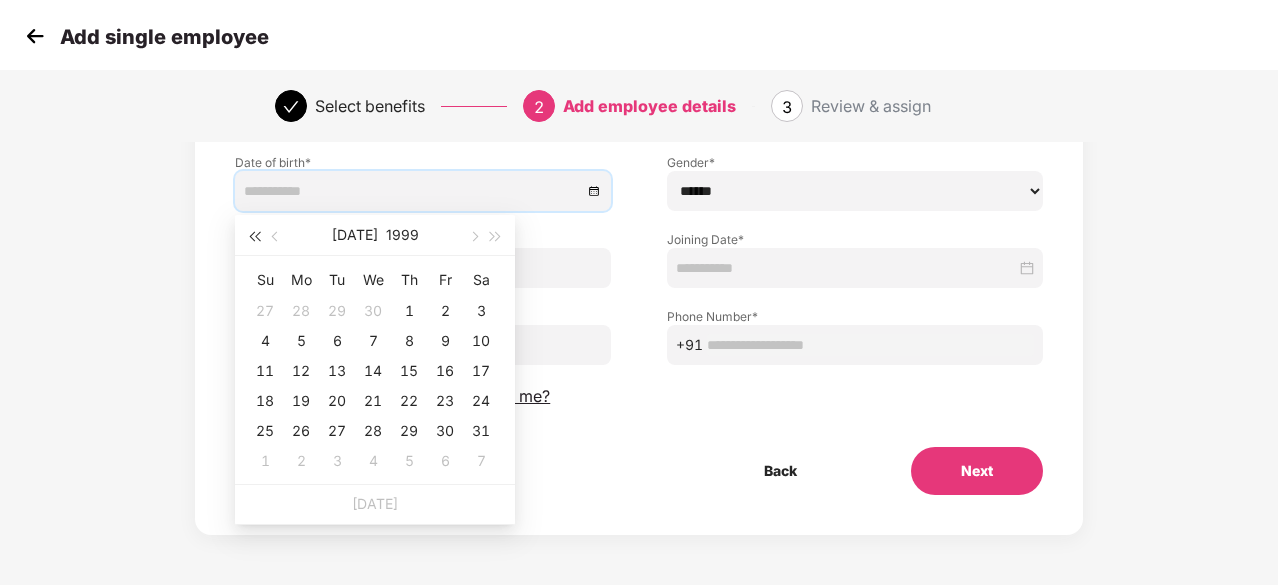 click at bounding box center (254, 237) 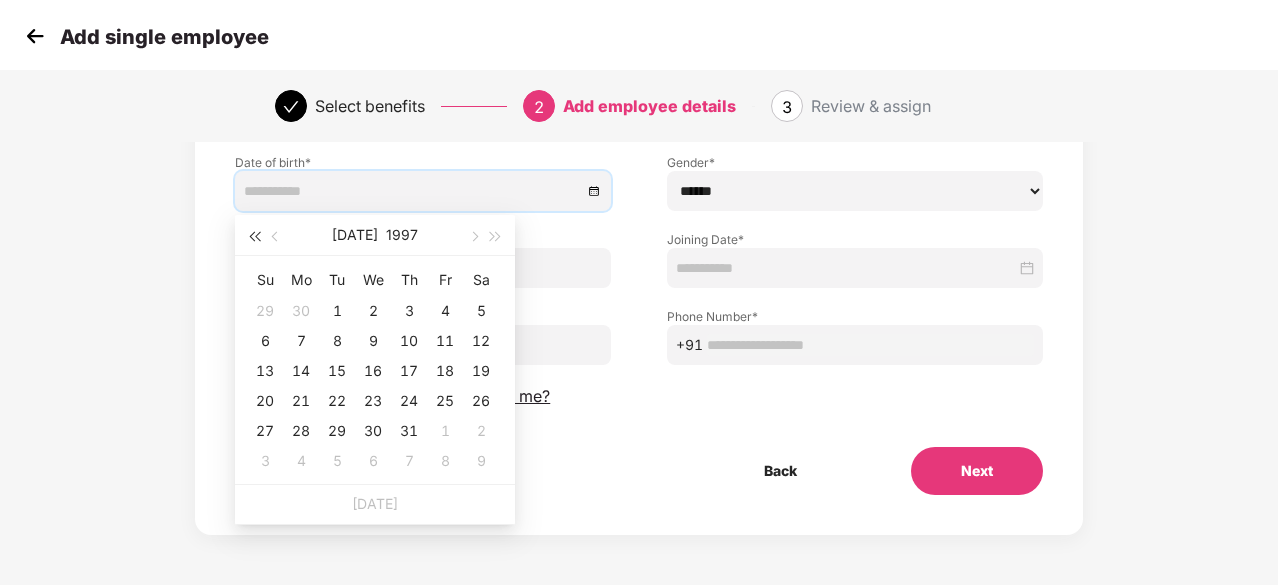 click at bounding box center (254, 237) 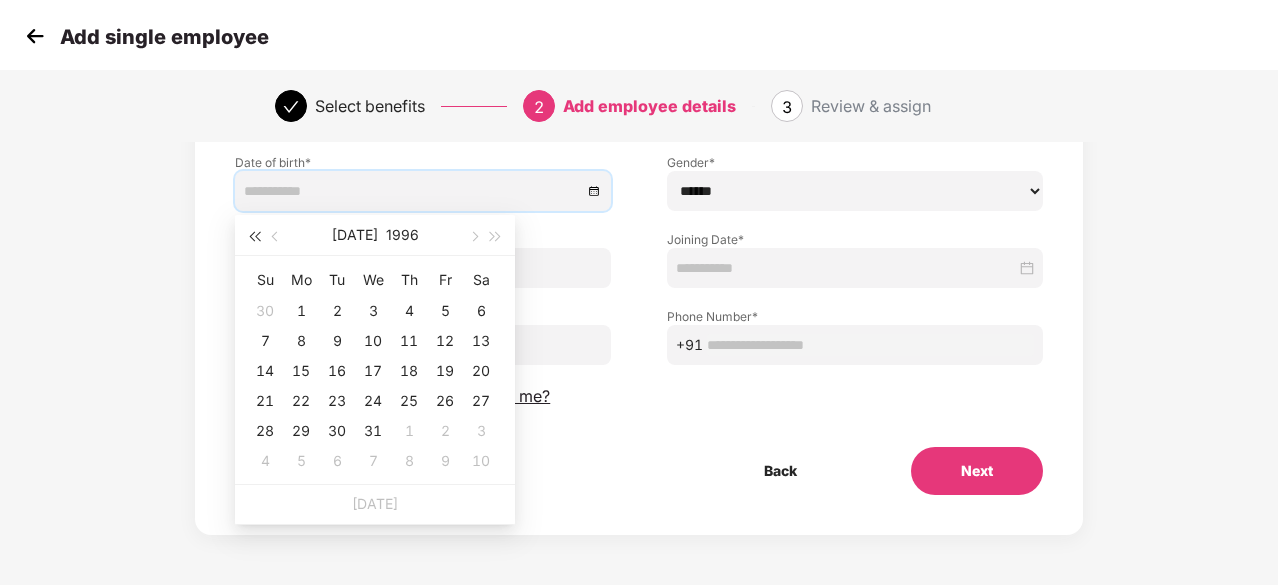click at bounding box center (254, 237) 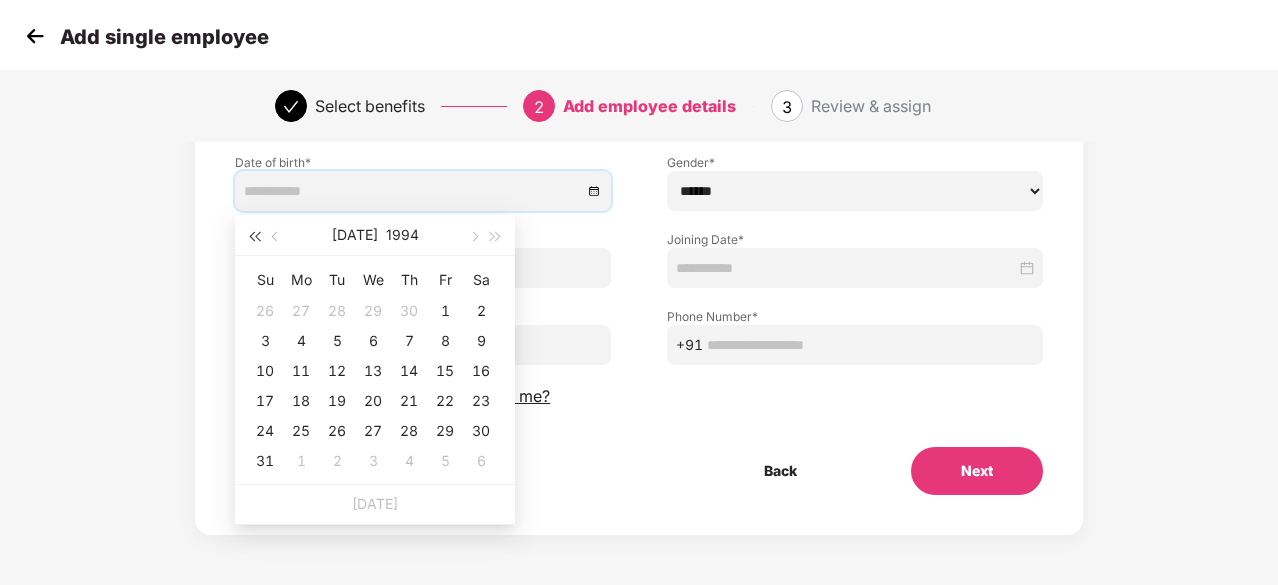 click at bounding box center [254, 237] 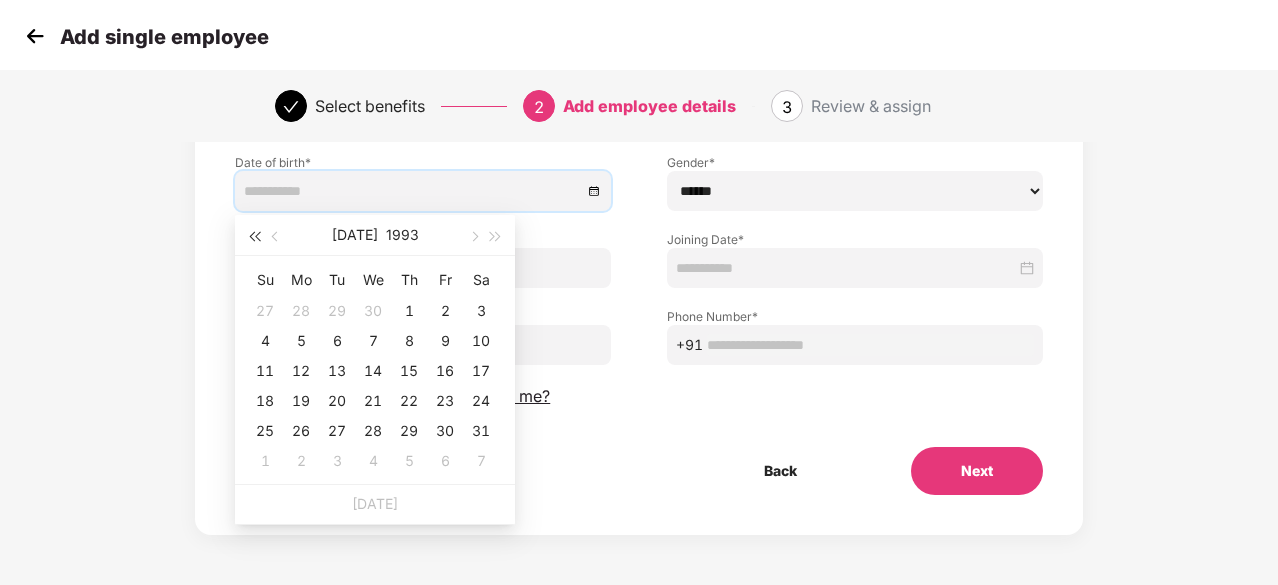 click at bounding box center [254, 237] 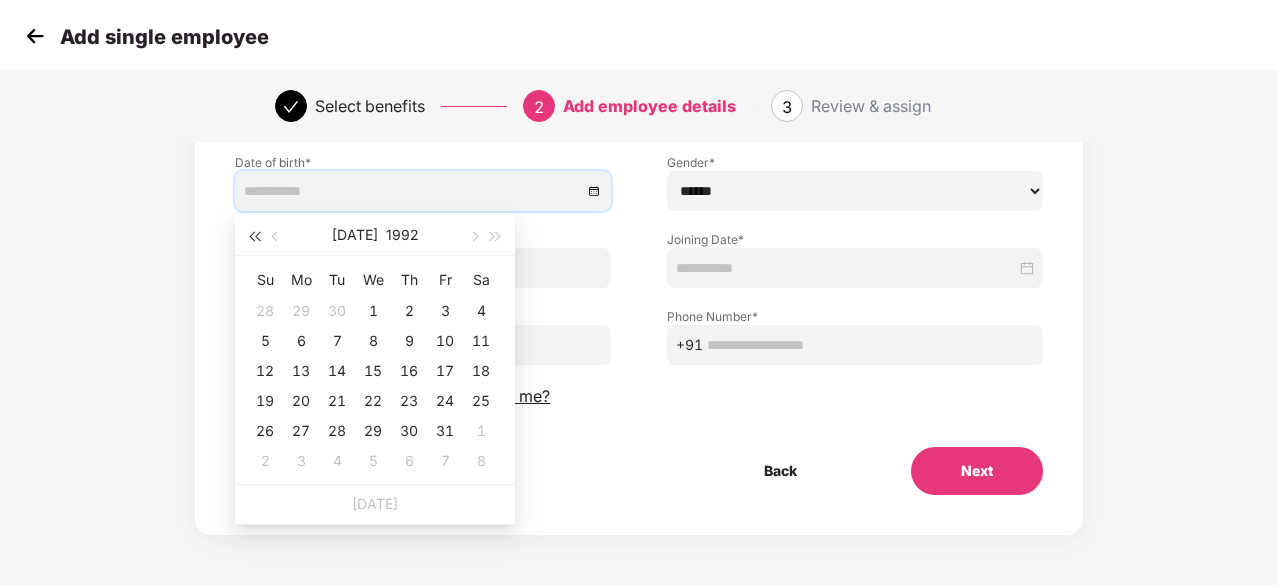 click at bounding box center [254, 237] 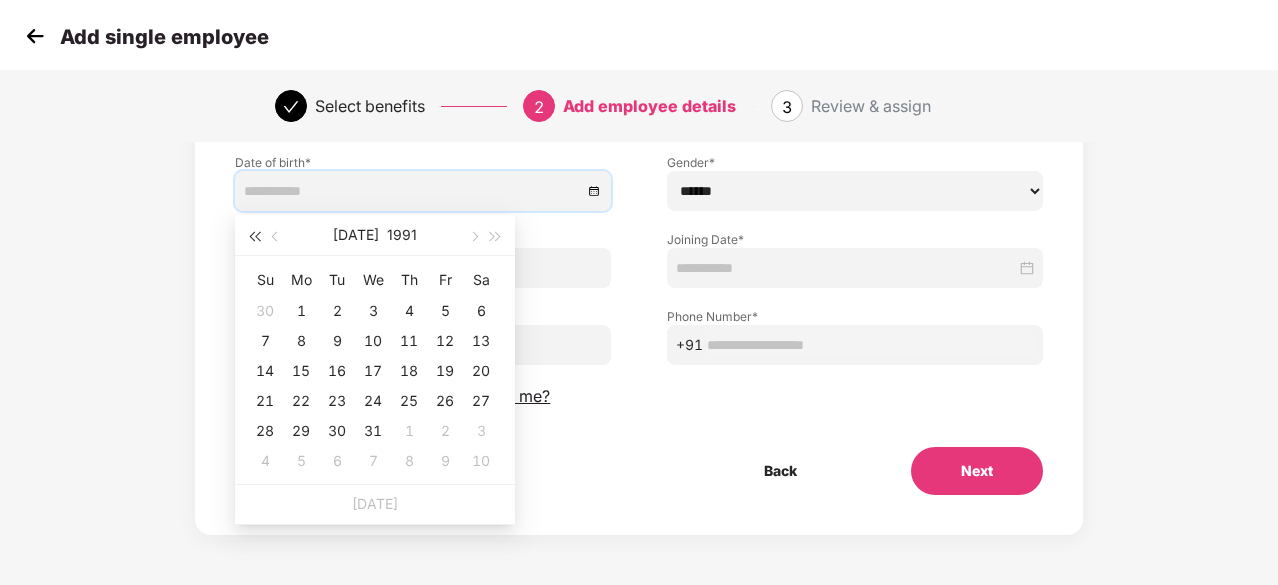 click at bounding box center (254, 237) 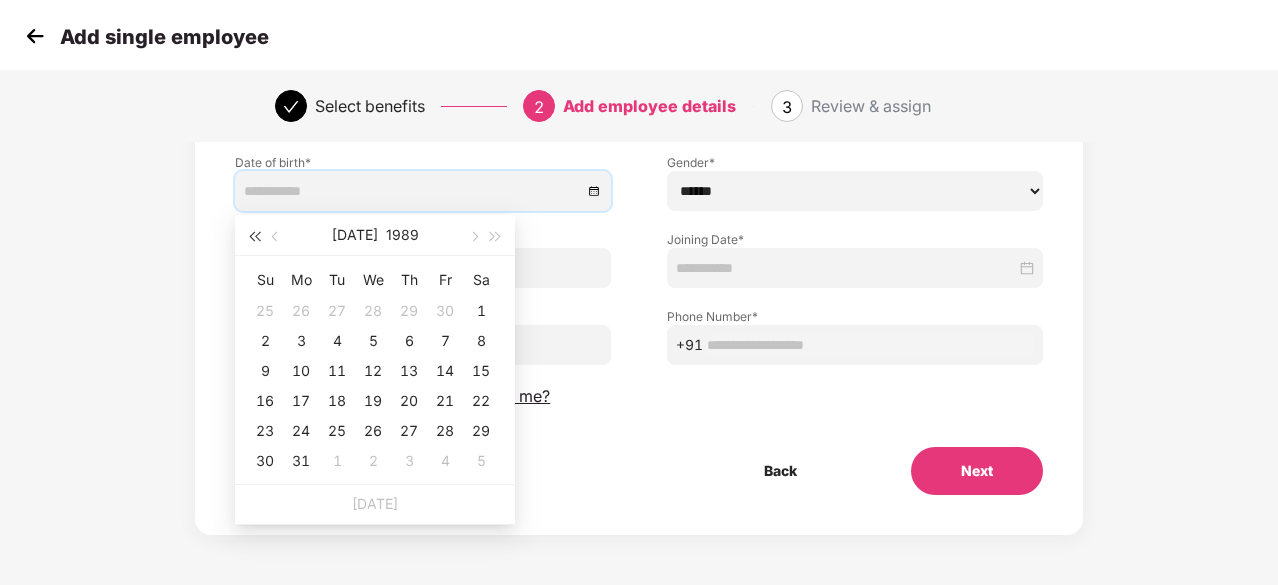click at bounding box center (254, 237) 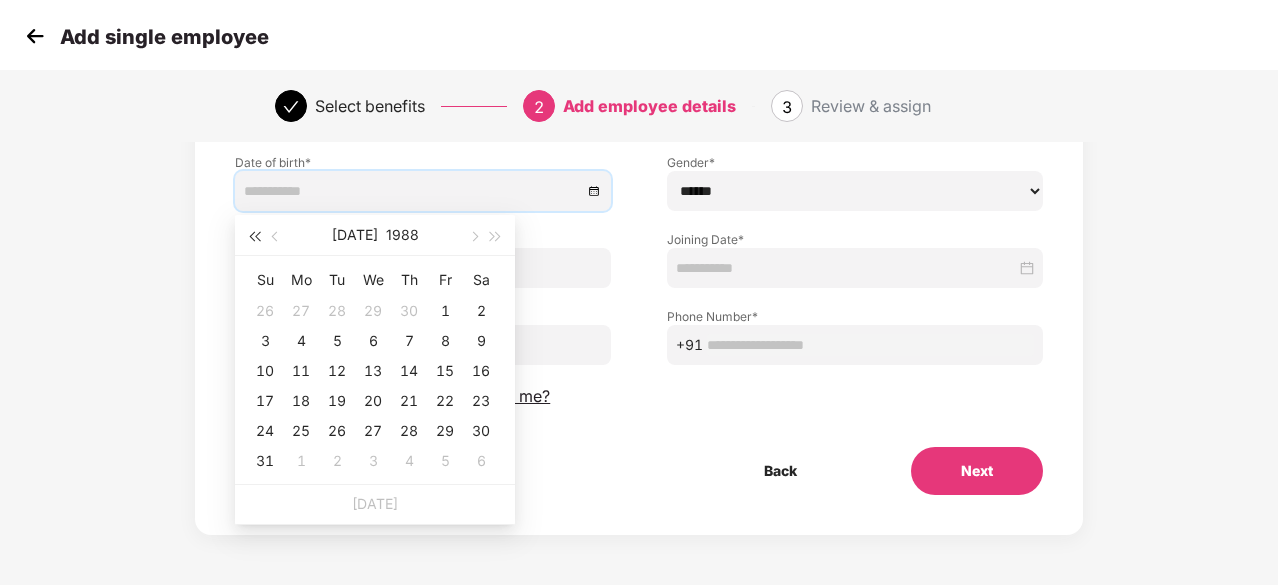 click at bounding box center (254, 237) 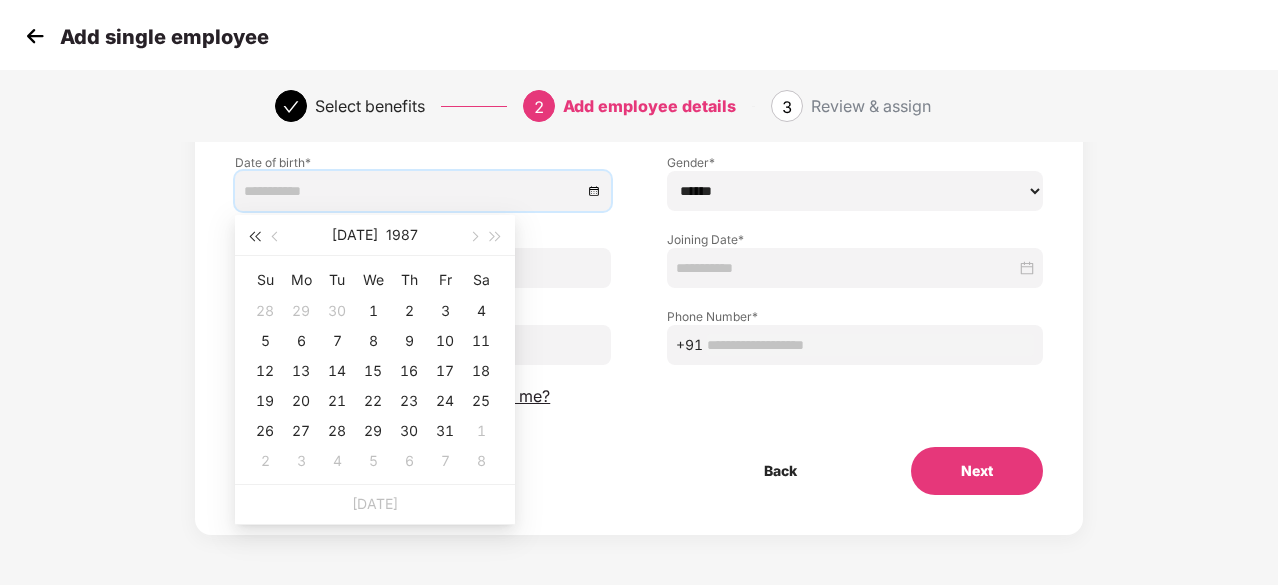 click at bounding box center (254, 237) 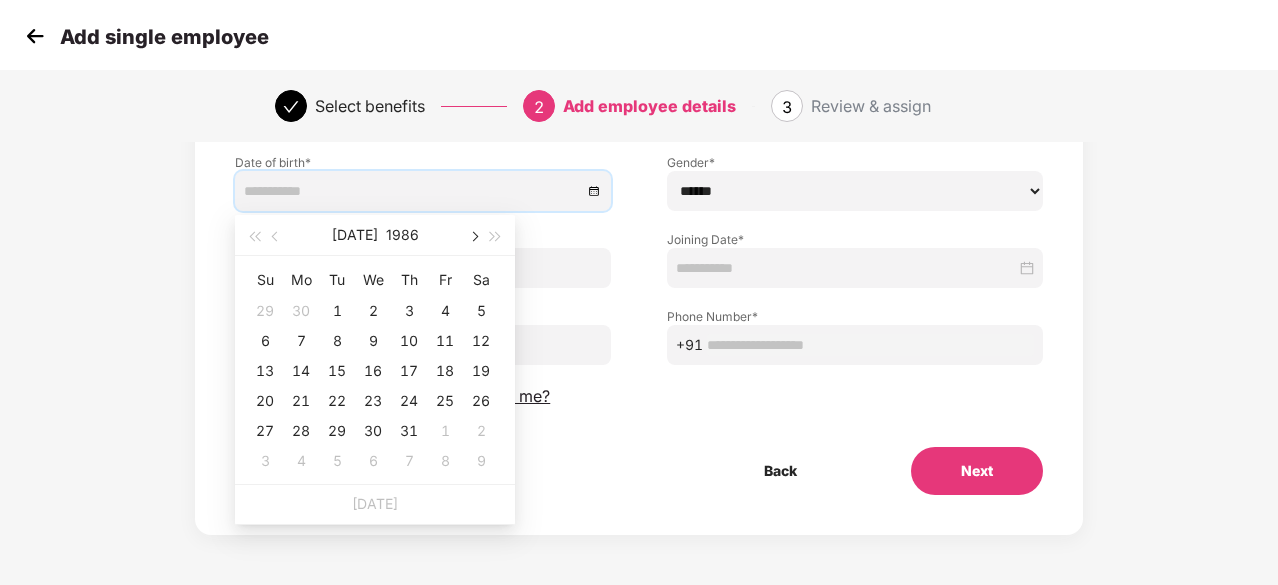 click at bounding box center (473, 237) 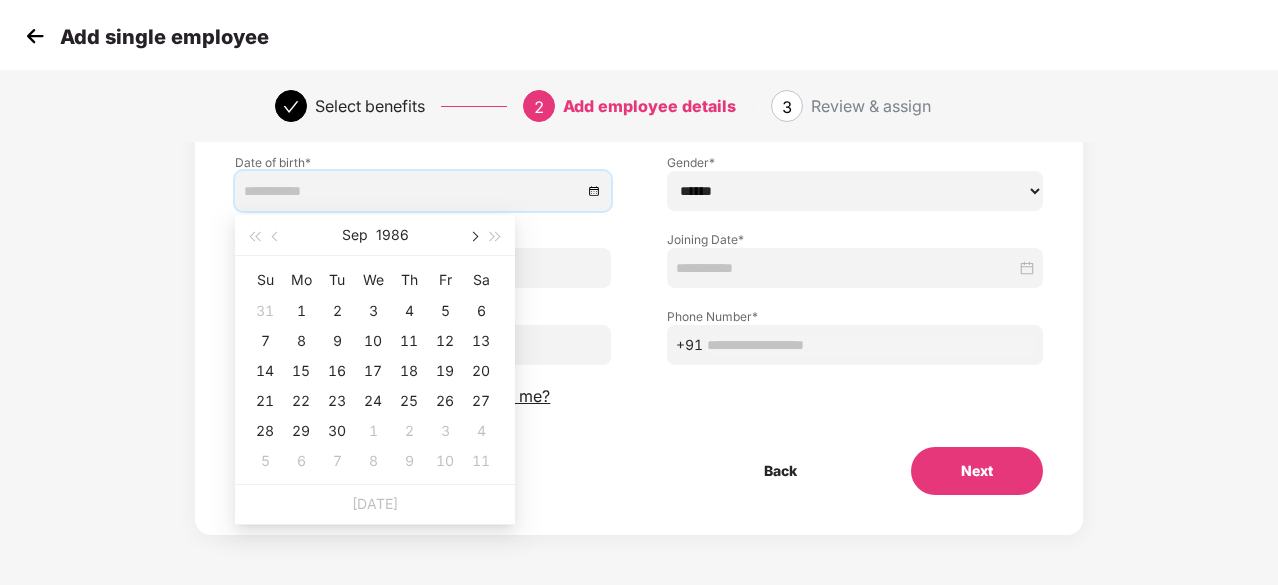 click at bounding box center (473, 237) 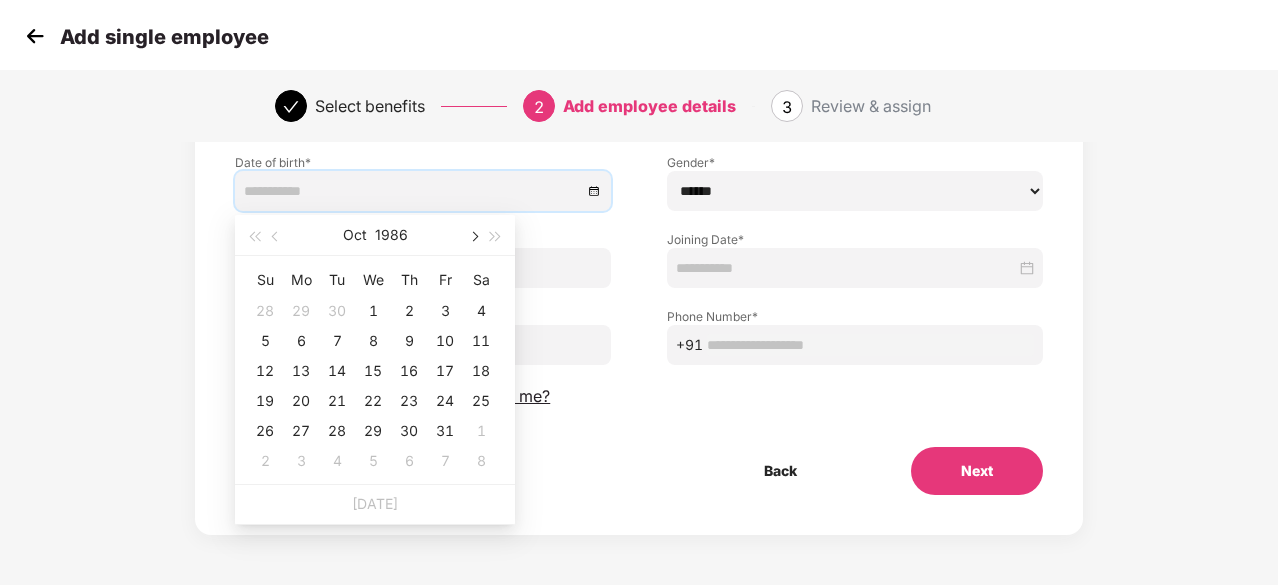 click at bounding box center [473, 237] 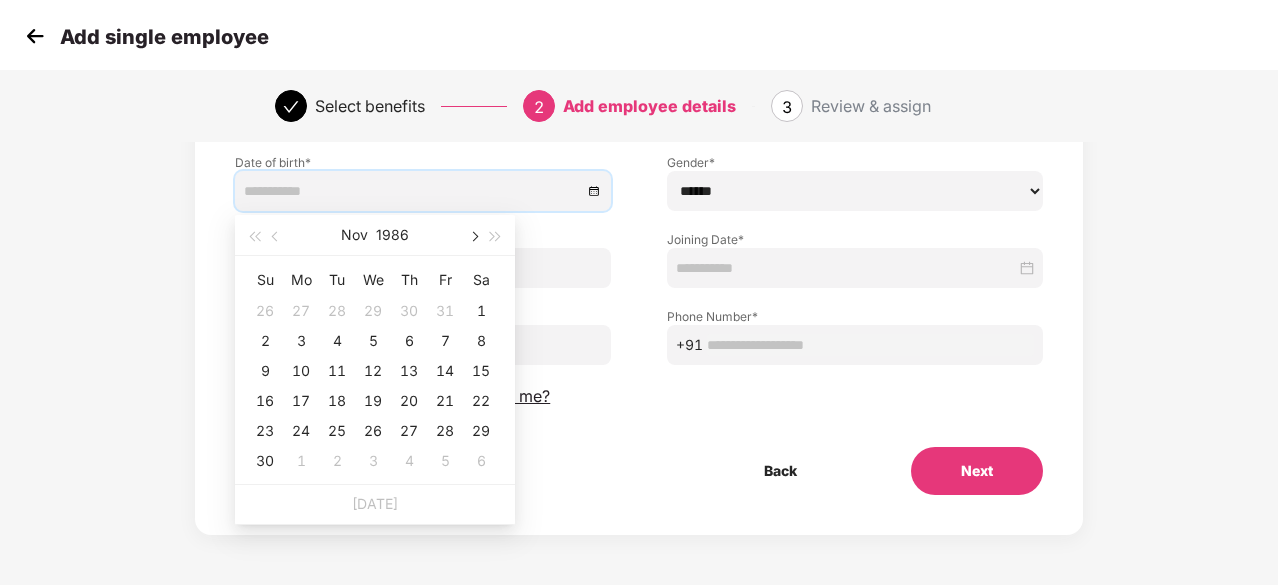 click at bounding box center (473, 237) 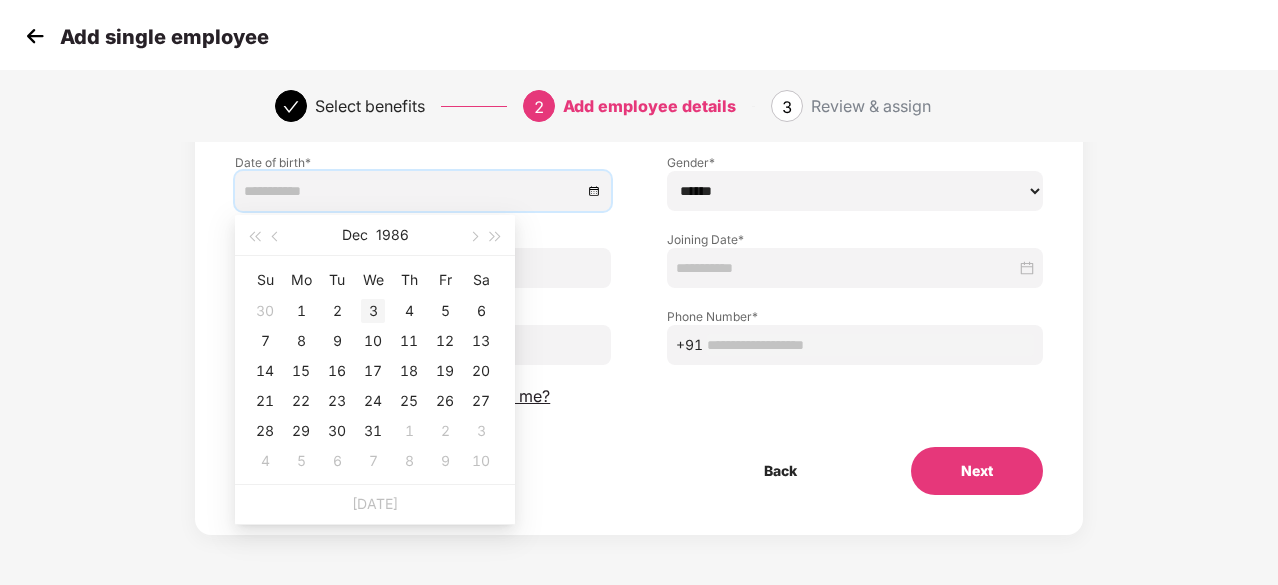 type on "**********" 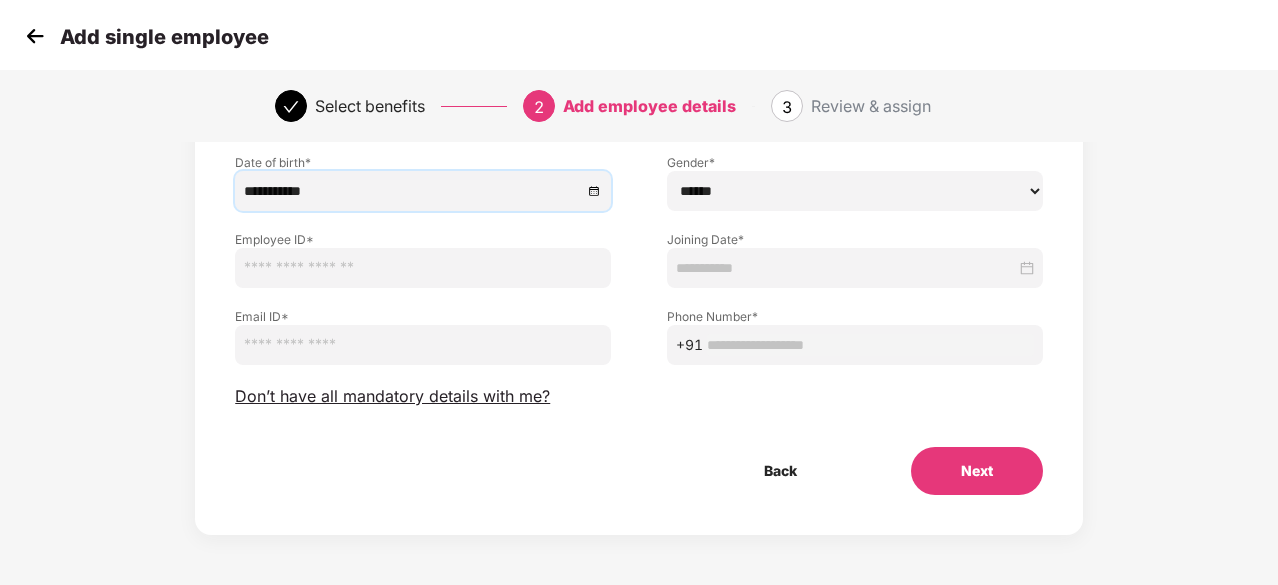 click on "****** **** ******" at bounding box center [855, 191] 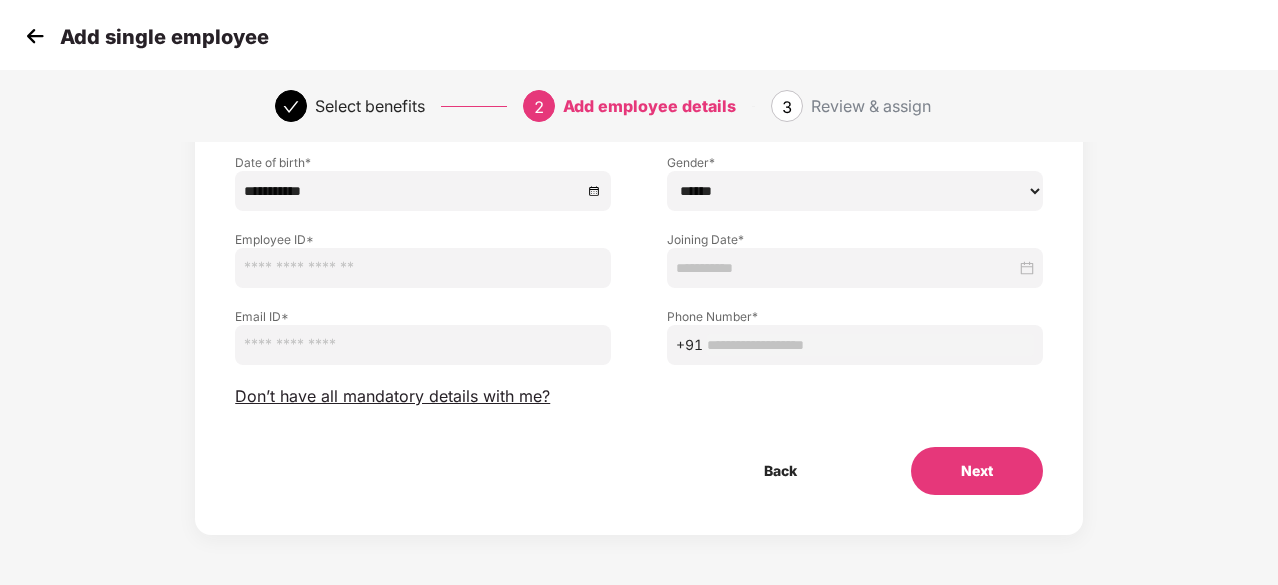 select on "******" 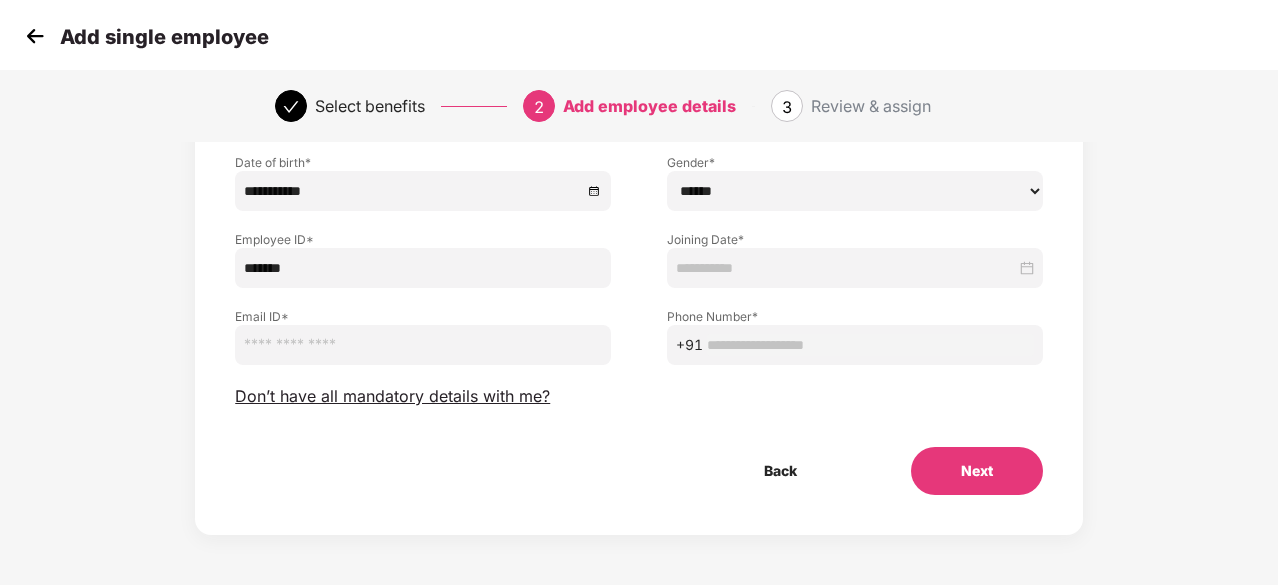 type on "*******" 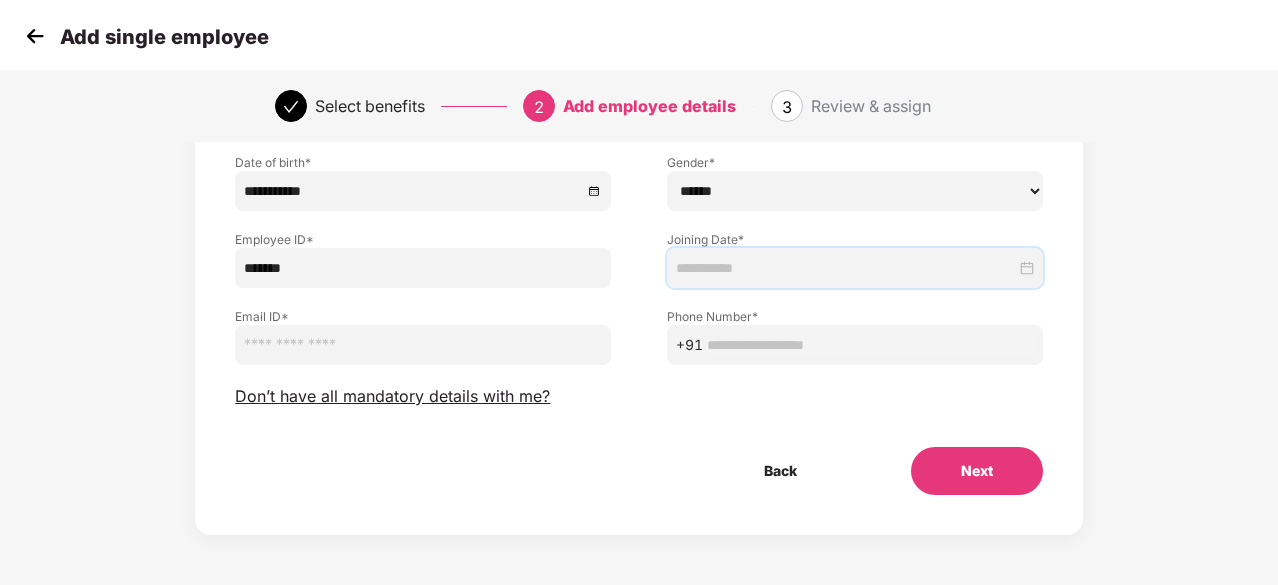 click at bounding box center (855, 268) 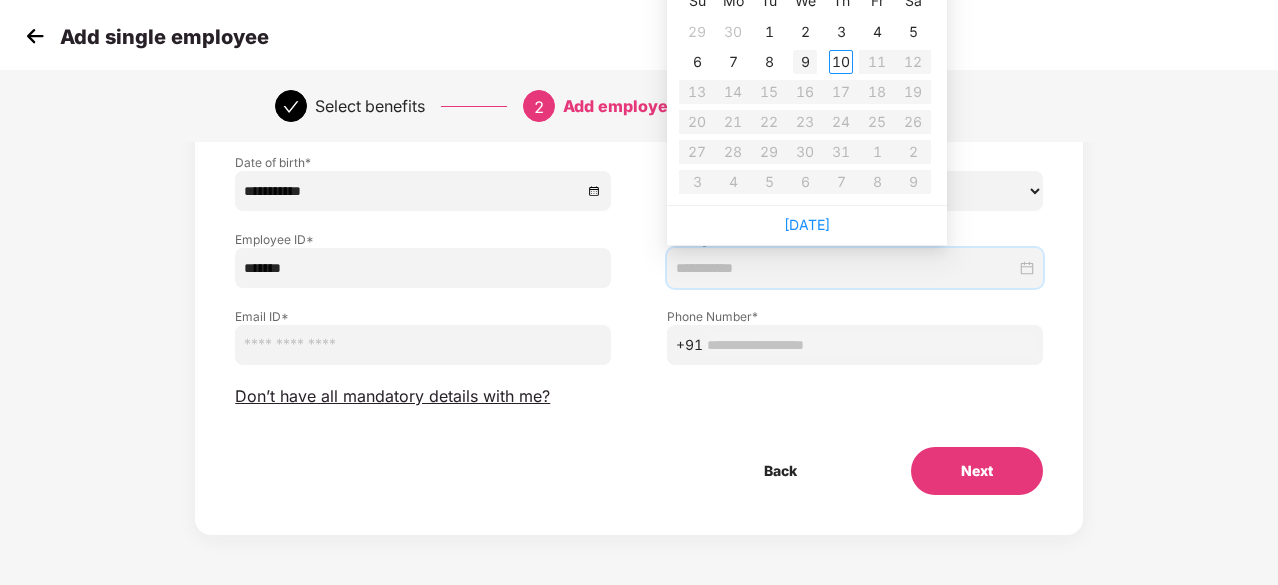 type on "**********" 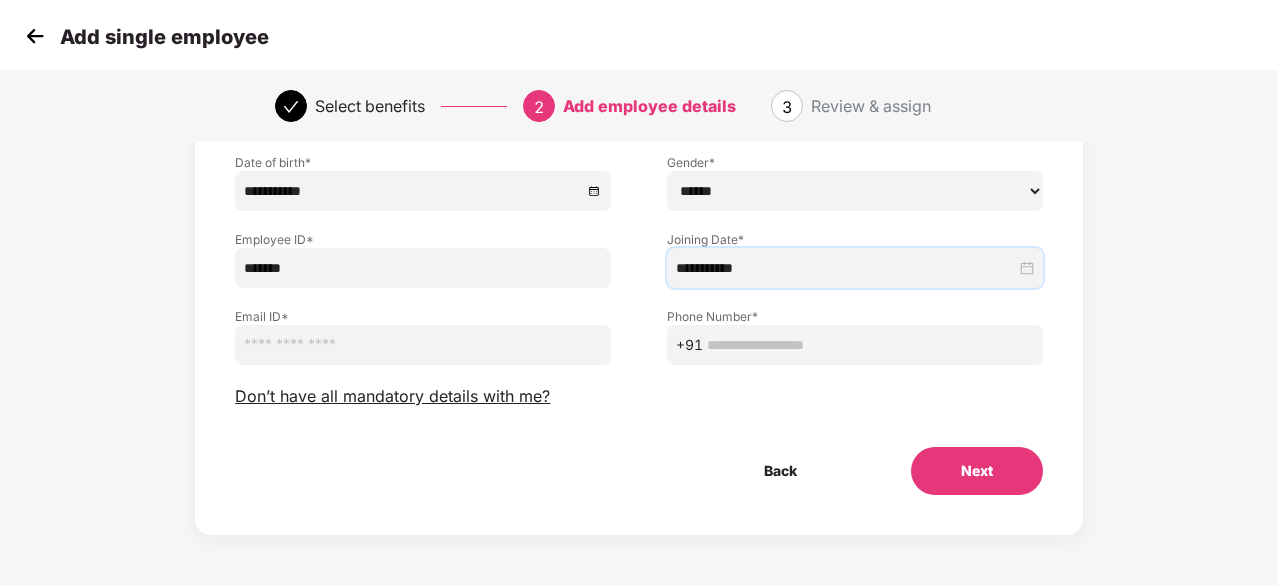 click at bounding box center [423, 345] 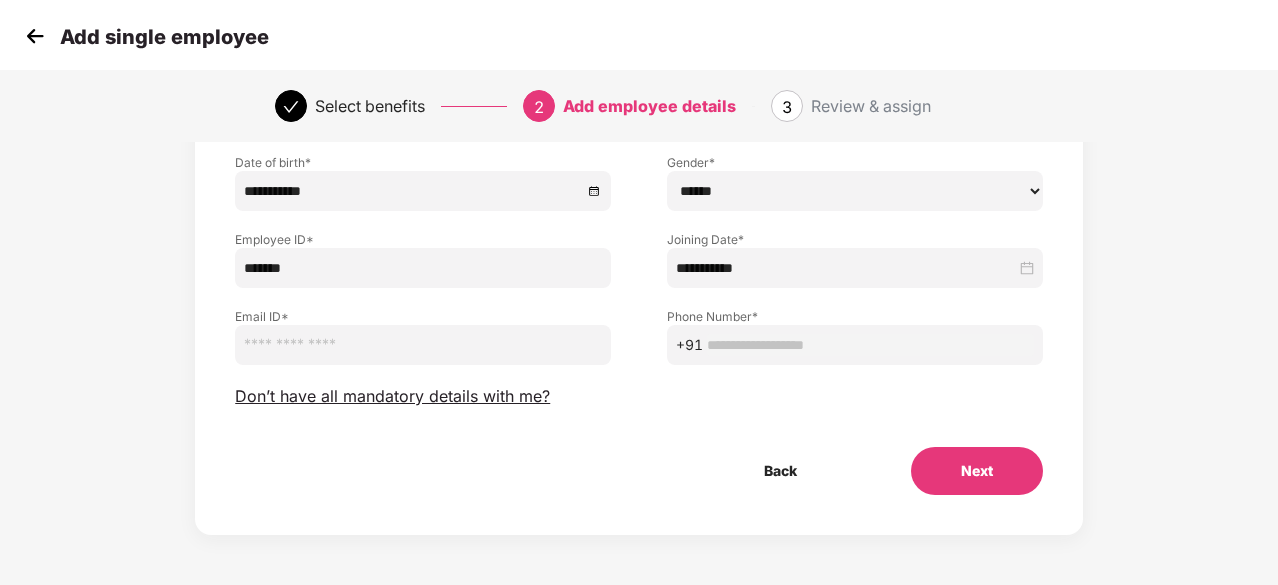 paste on "**********" 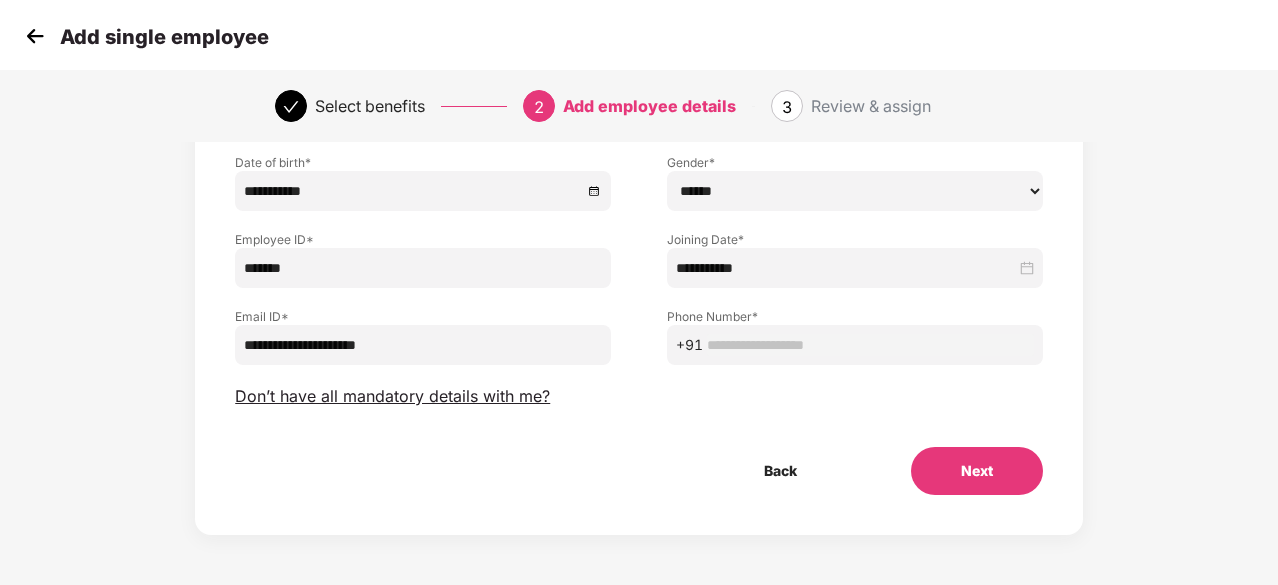 type on "**********" 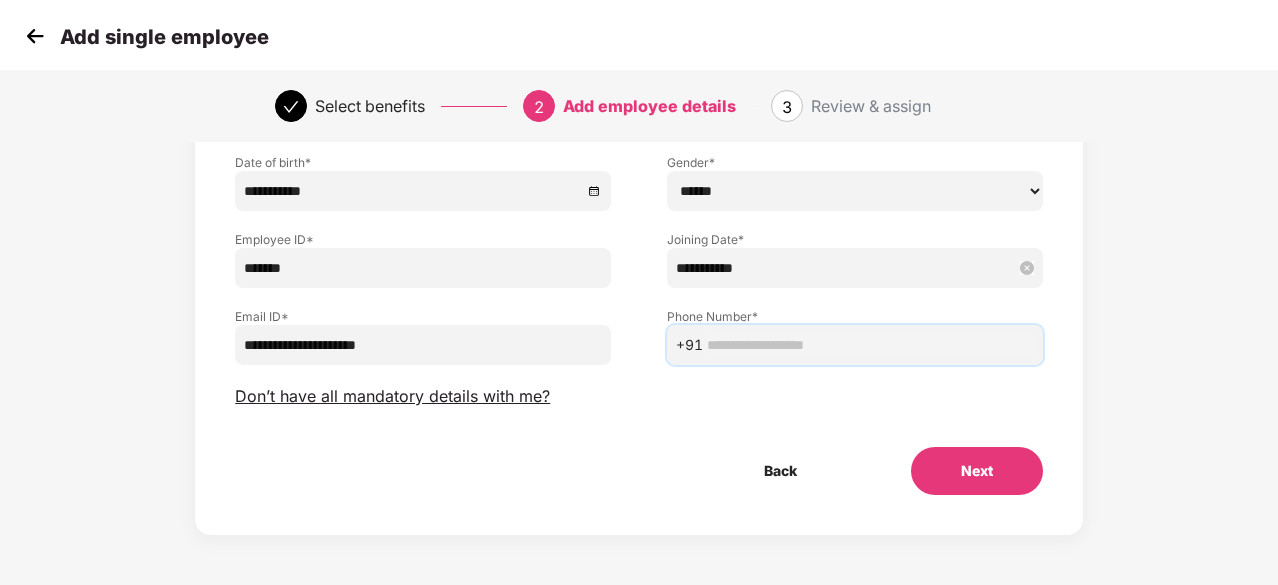 paste on "**********" 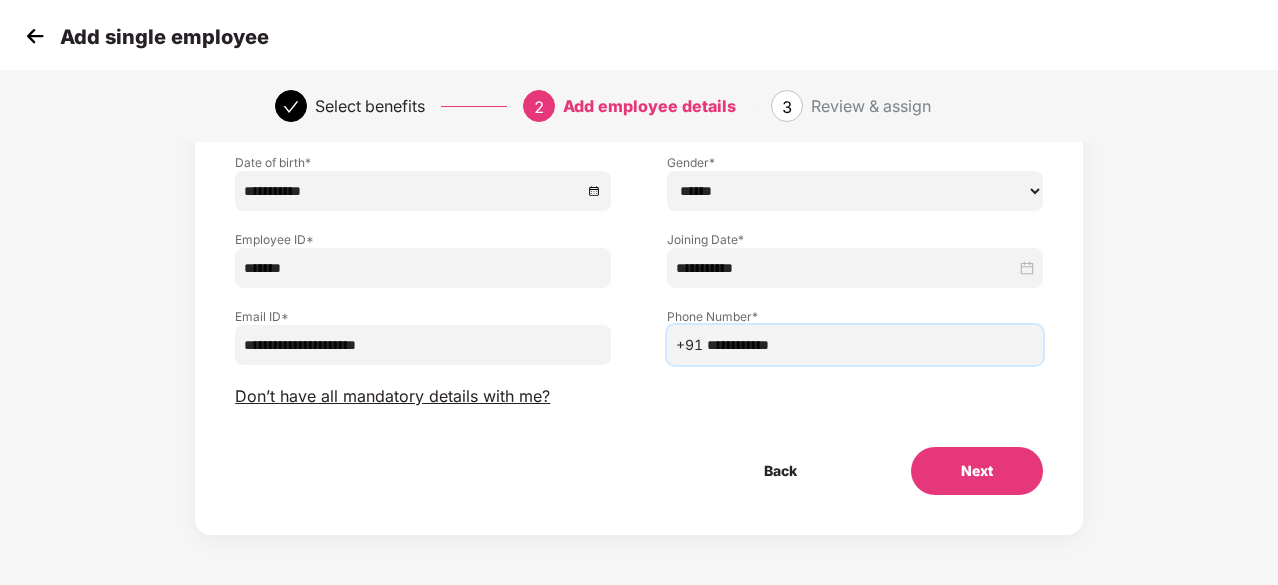 click on "**********" at bounding box center [870, 345] 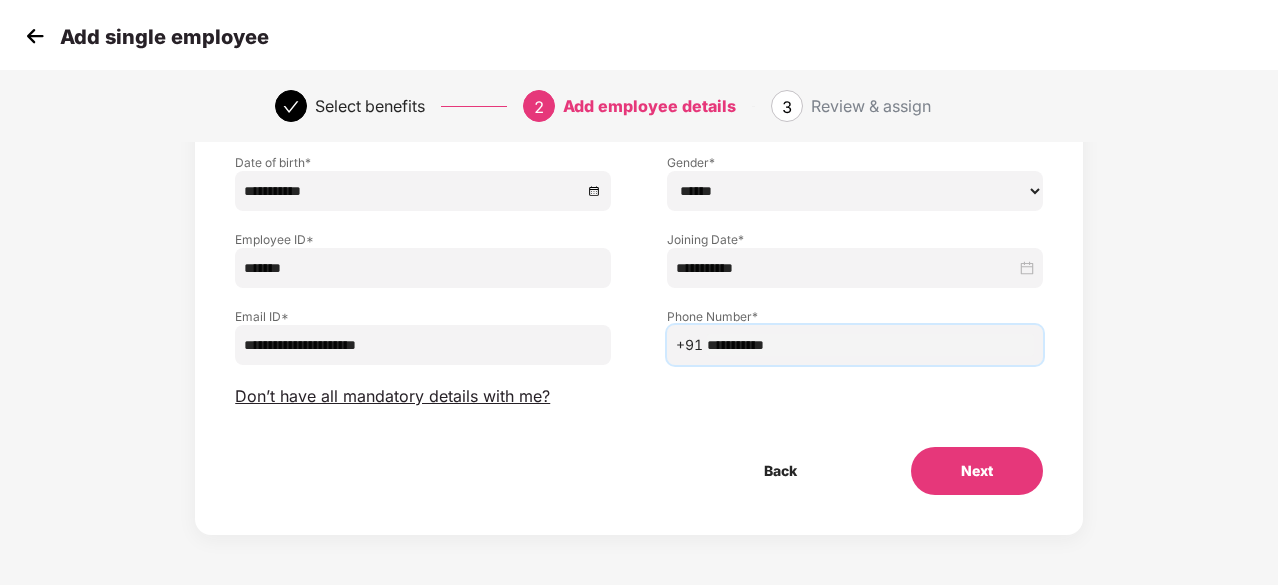 type on "**********" 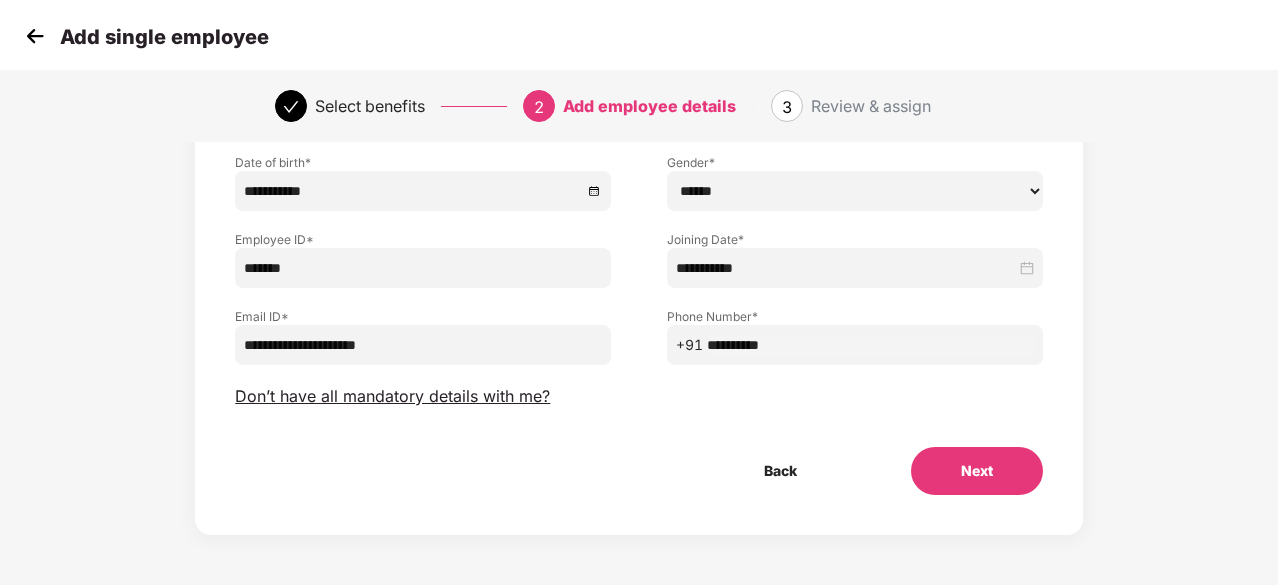 click on "Next" at bounding box center [977, 471] 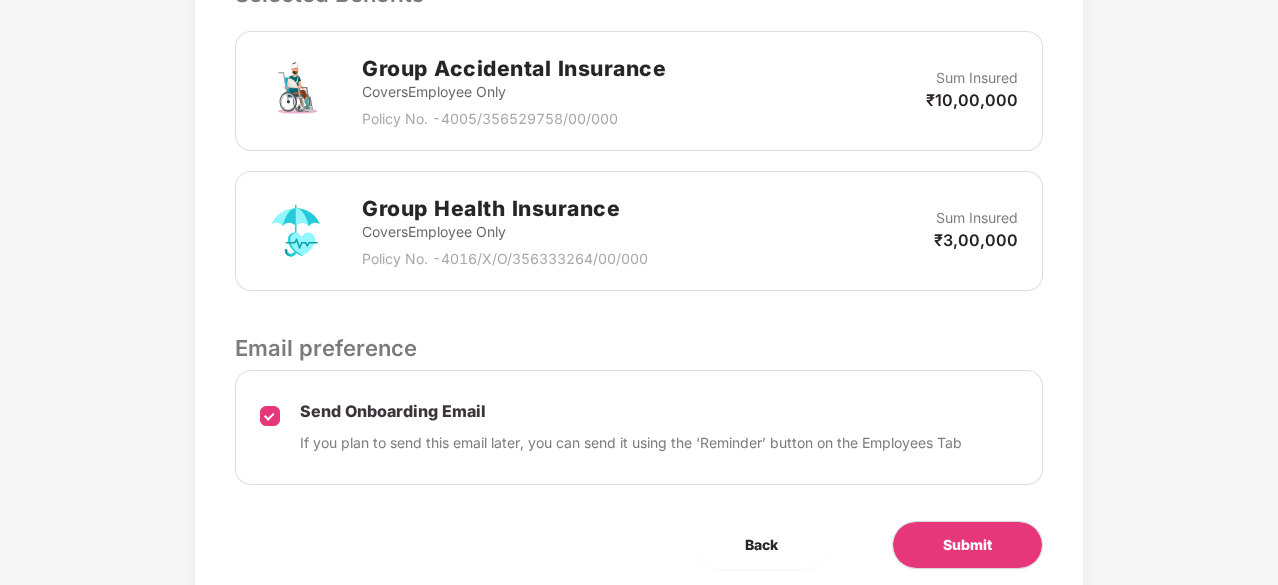 scroll, scrollTop: 798, scrollLeft: 0, axis: vertical 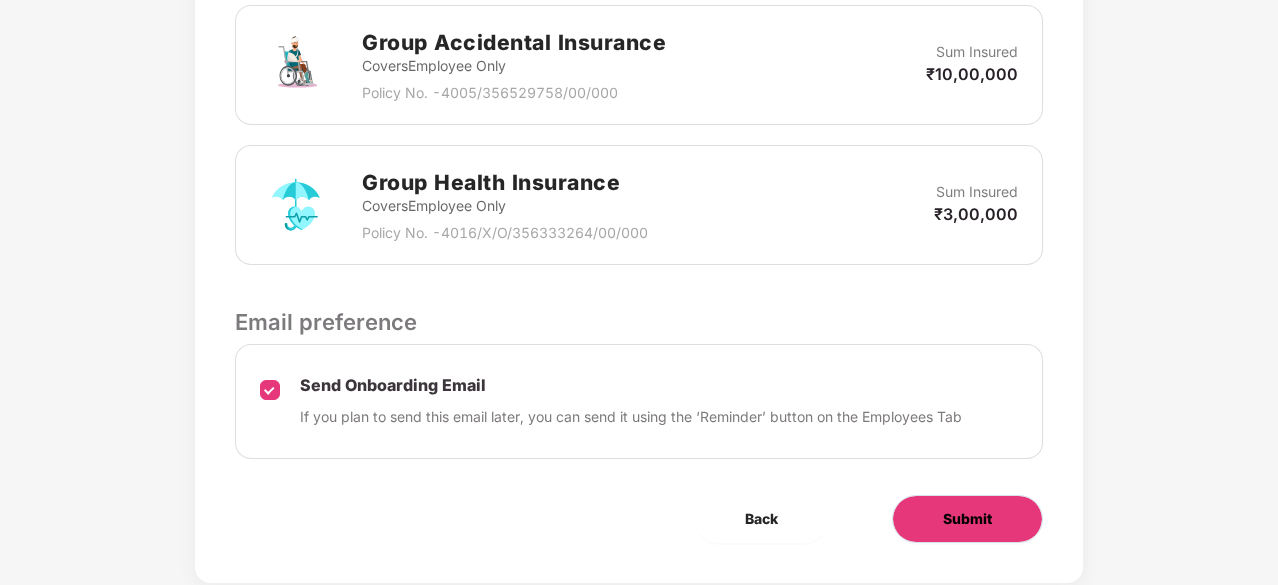 click on "Submit" at bounding box center (967, 519) 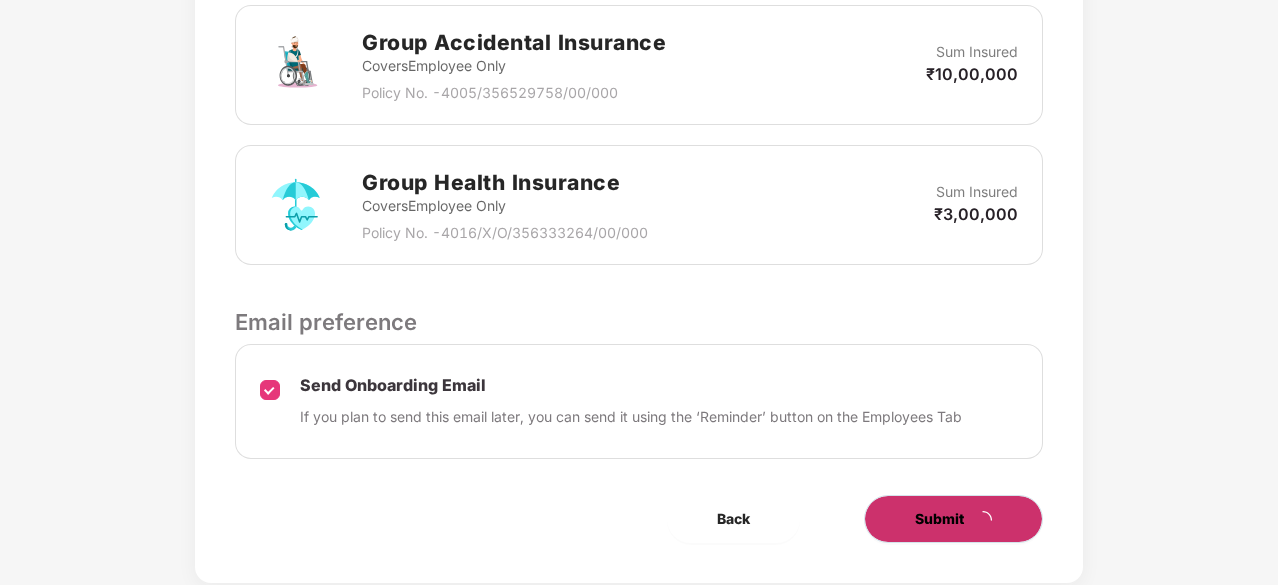 scroll, scrollTop: 0, scrollLeft: 0, axis: both 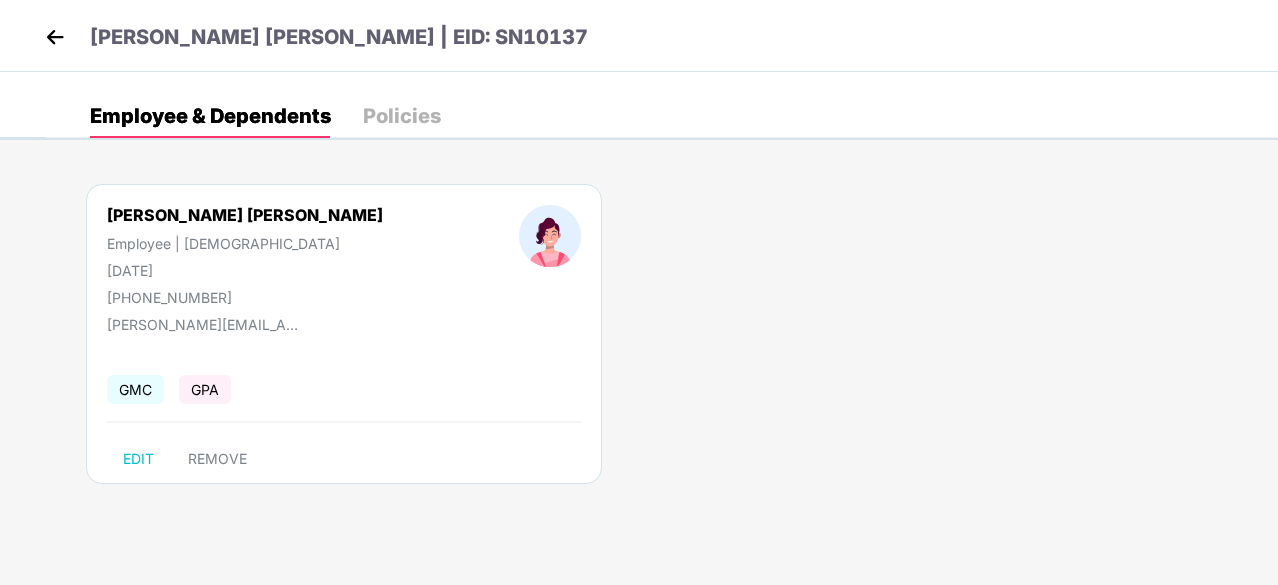 click at bounding box center (55, 37) 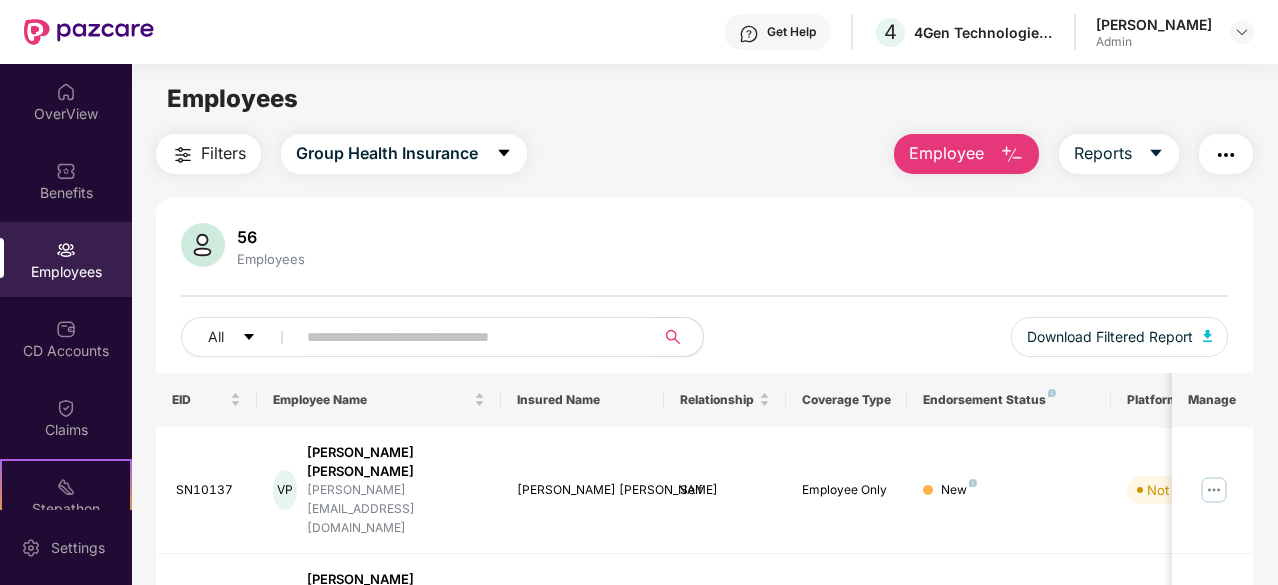 click at bounding box center [66, 250] 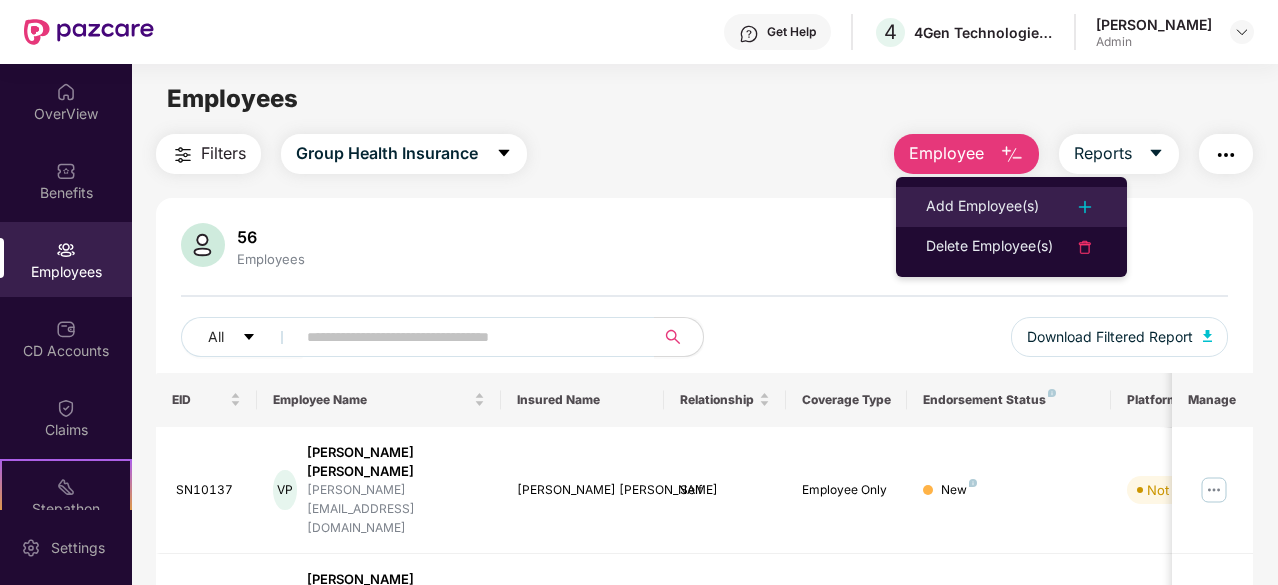 click on "Add Employee(s)" at bounding box center [1011, 207] 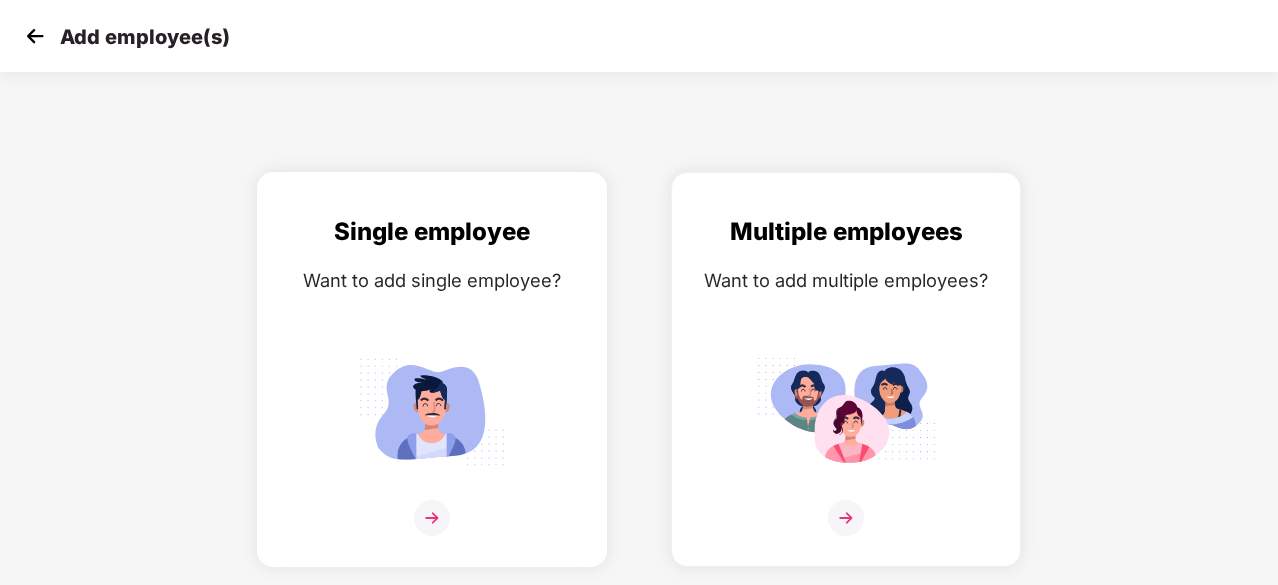 click at bounding box center [432, 411] 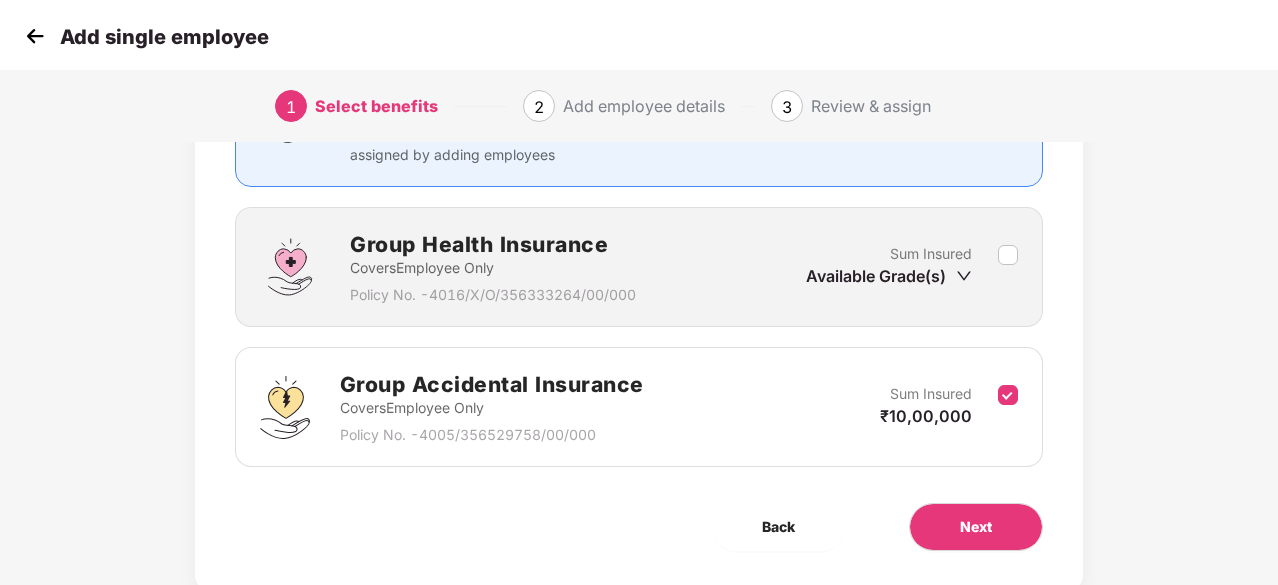 scroll, scrollTop: 292, scrollLeft: 0, axis: vertical 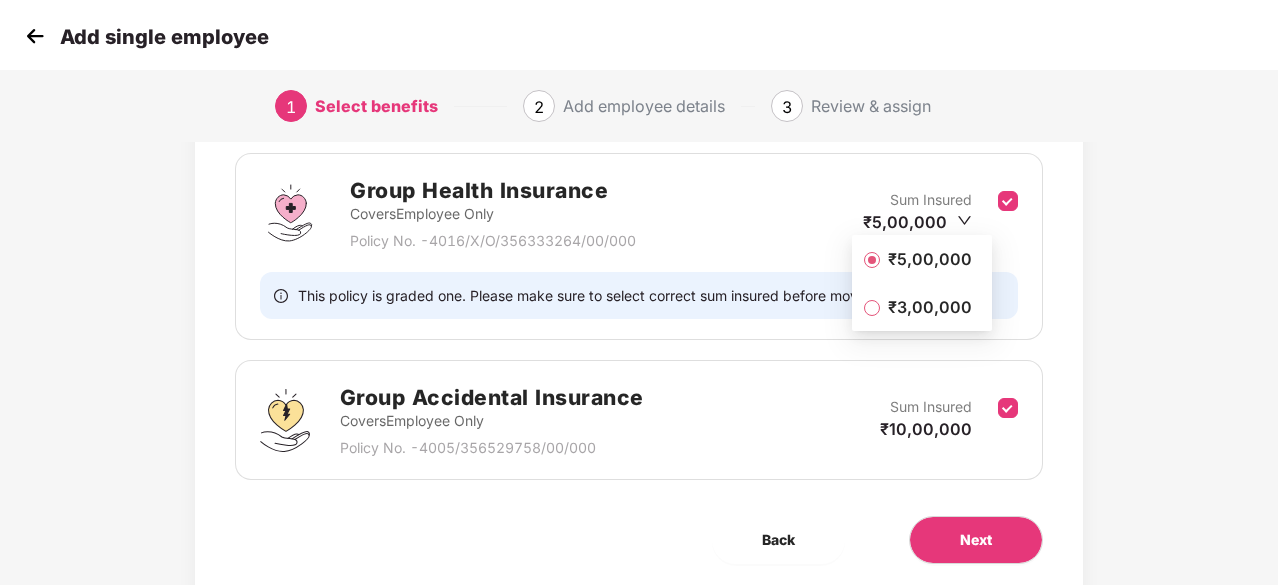 click on "₹3,00,000" at bounding box center [930, 307] 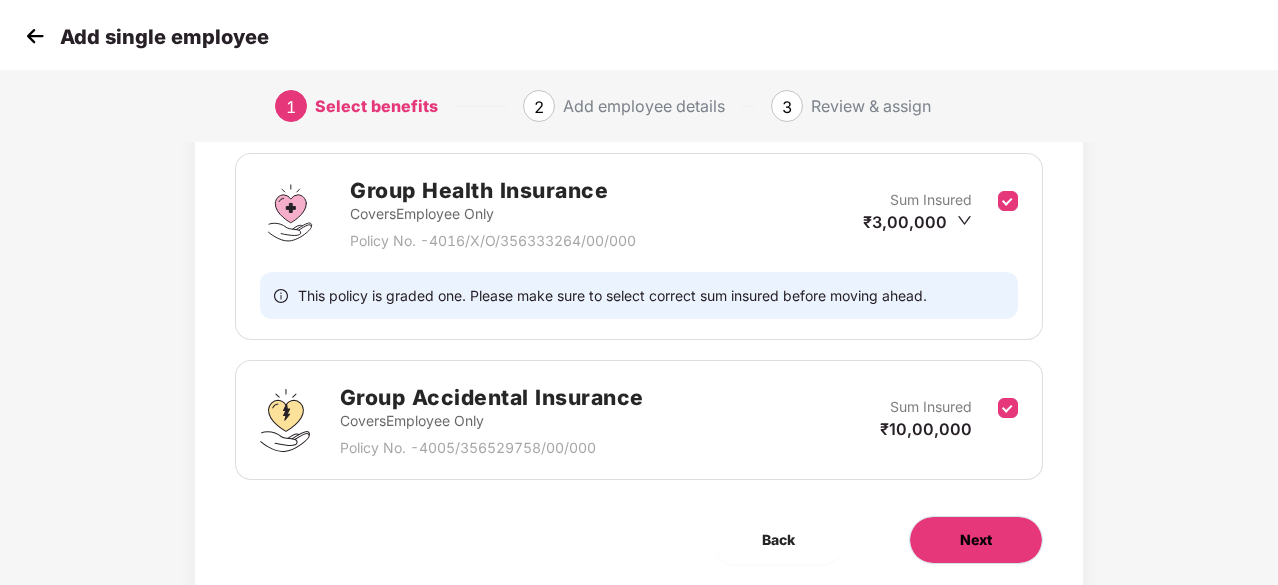 click on "Next" at bounding box center [976, 540] 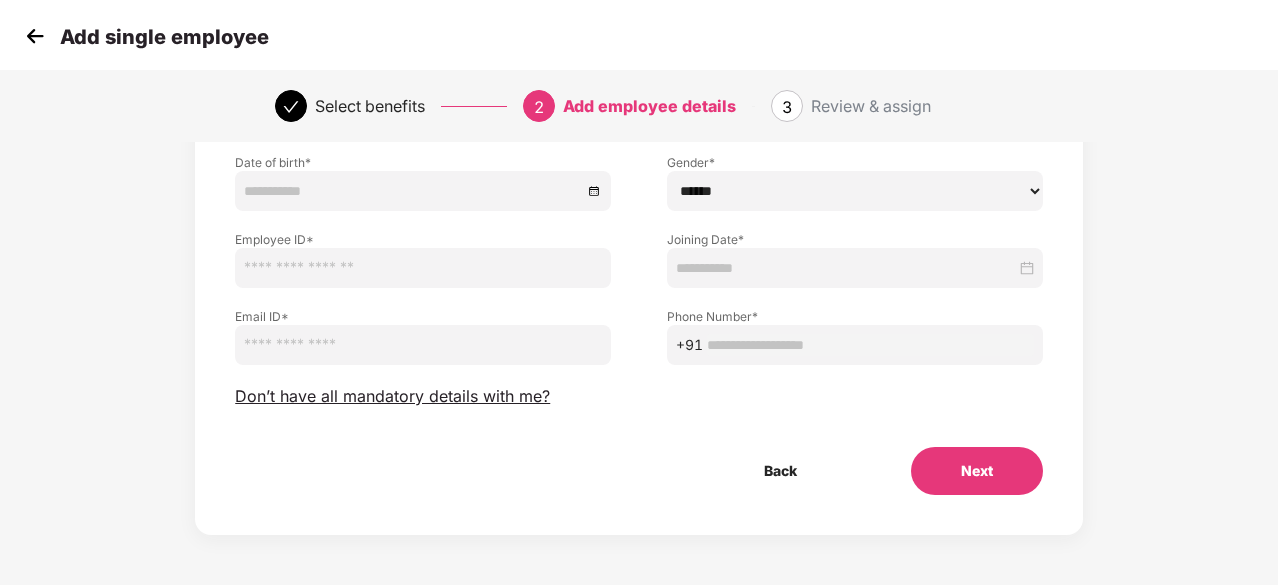 scroll, scrollTop: 0, scrollLeft: 0, axis: both 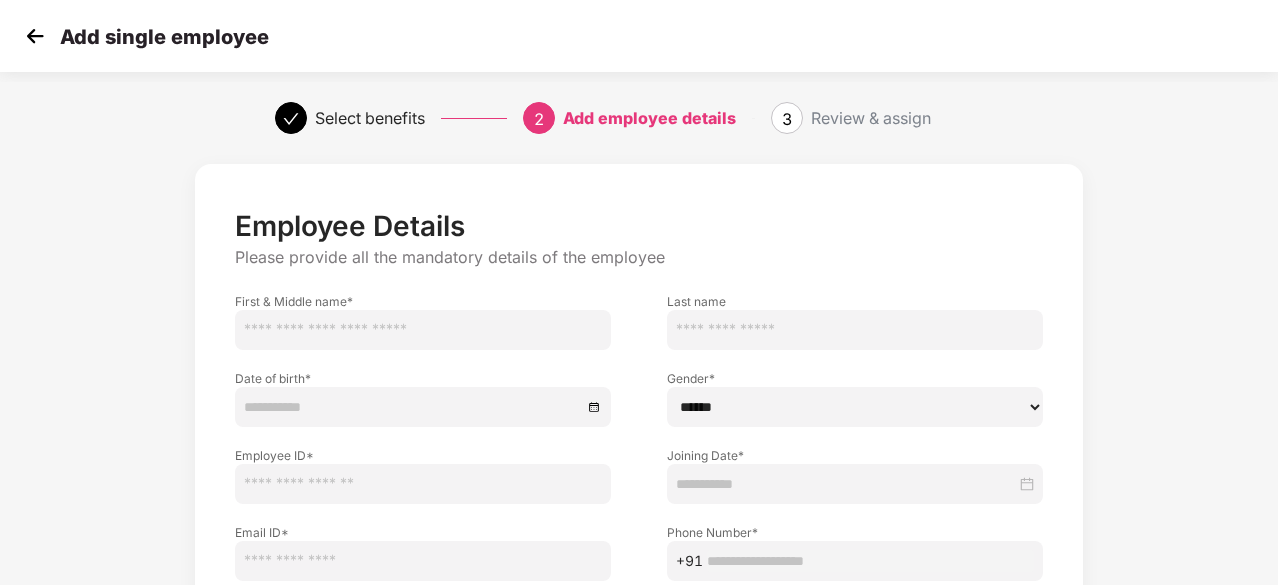 click at bounding box center (423, 330) 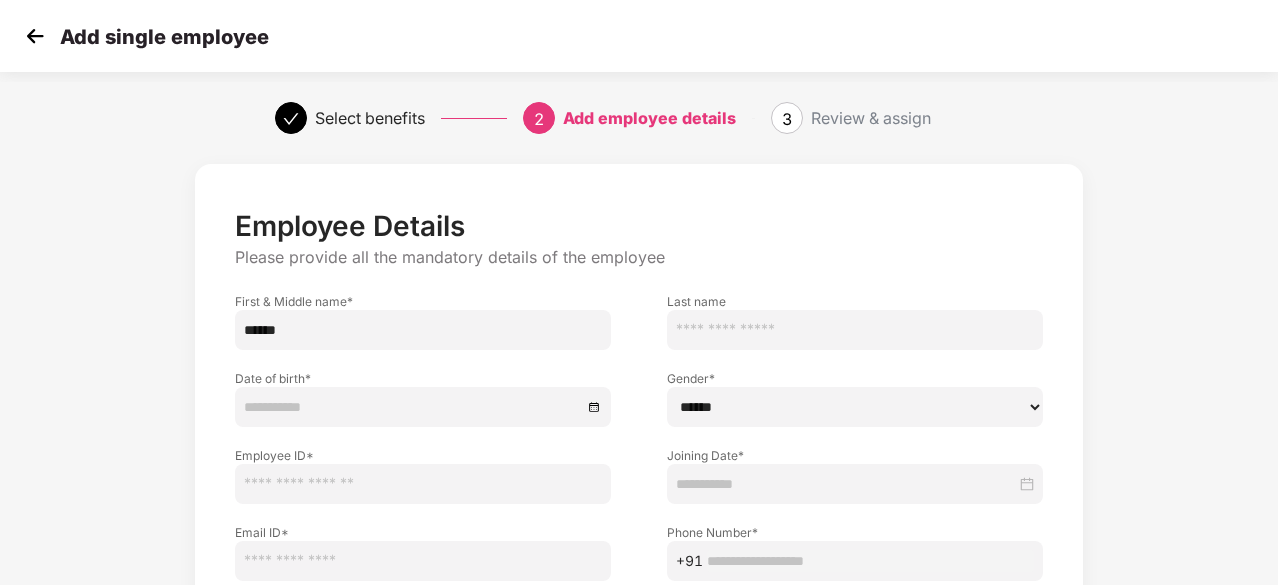 type on "******" 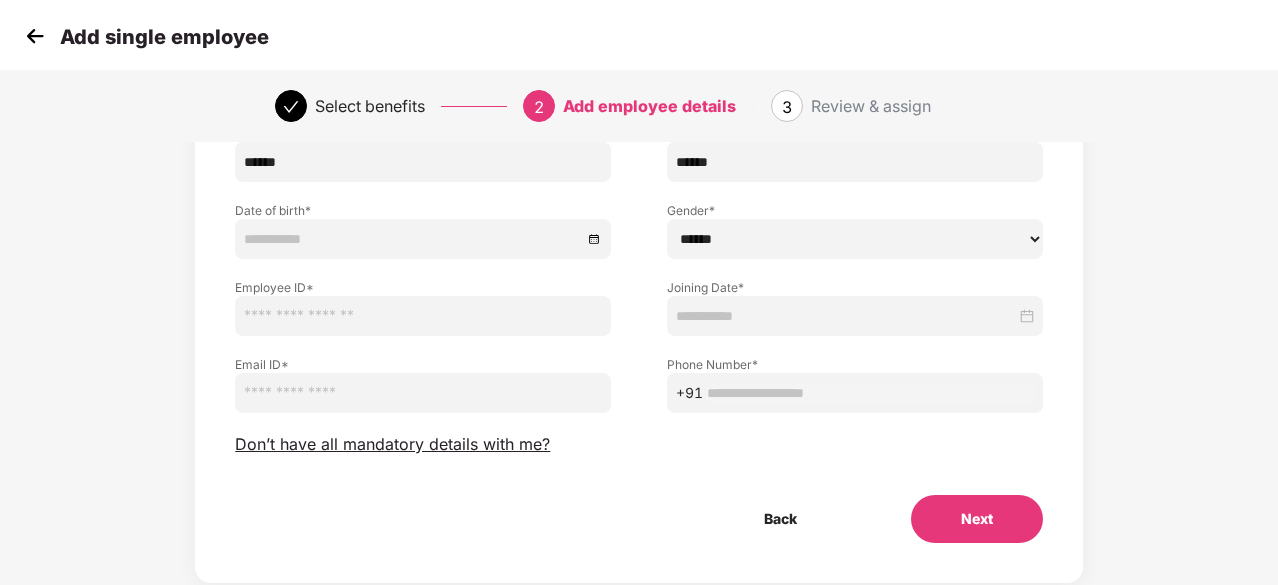 scroll, scrollTop: 200, scrollLeft: 0, axis: vertical 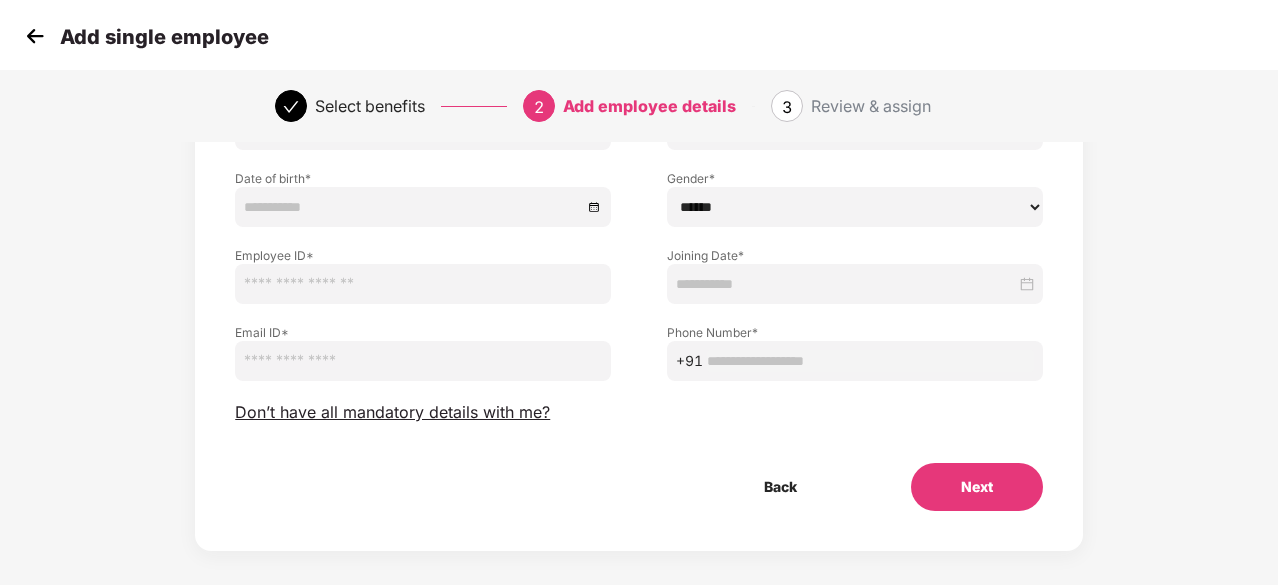 type on "******" 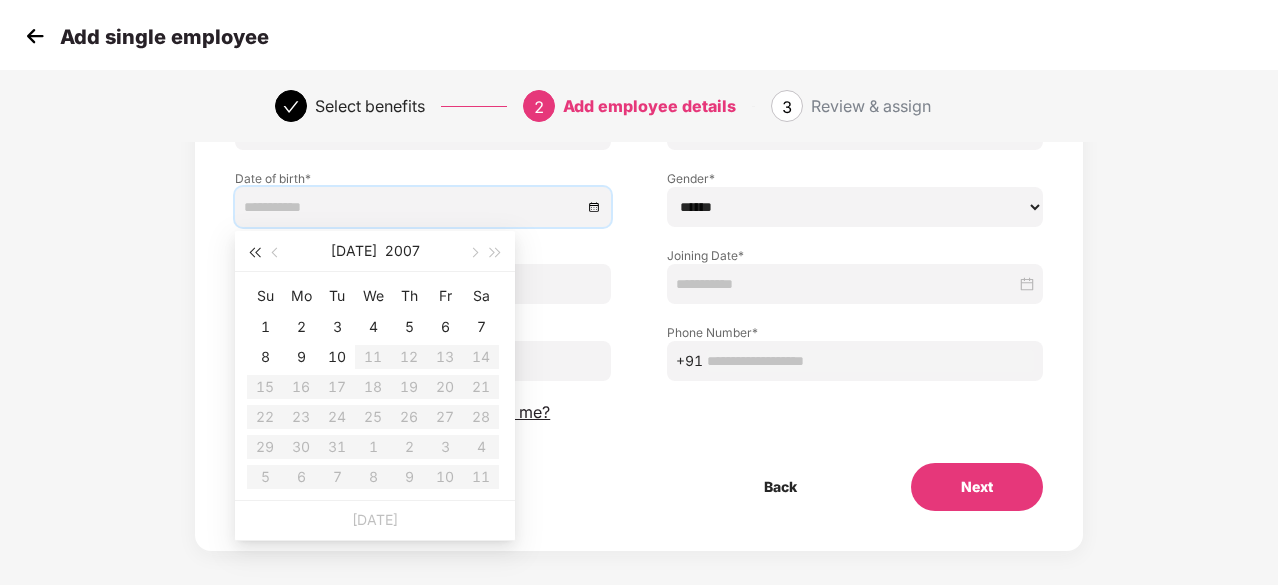 click at bounding box center [254, 251] 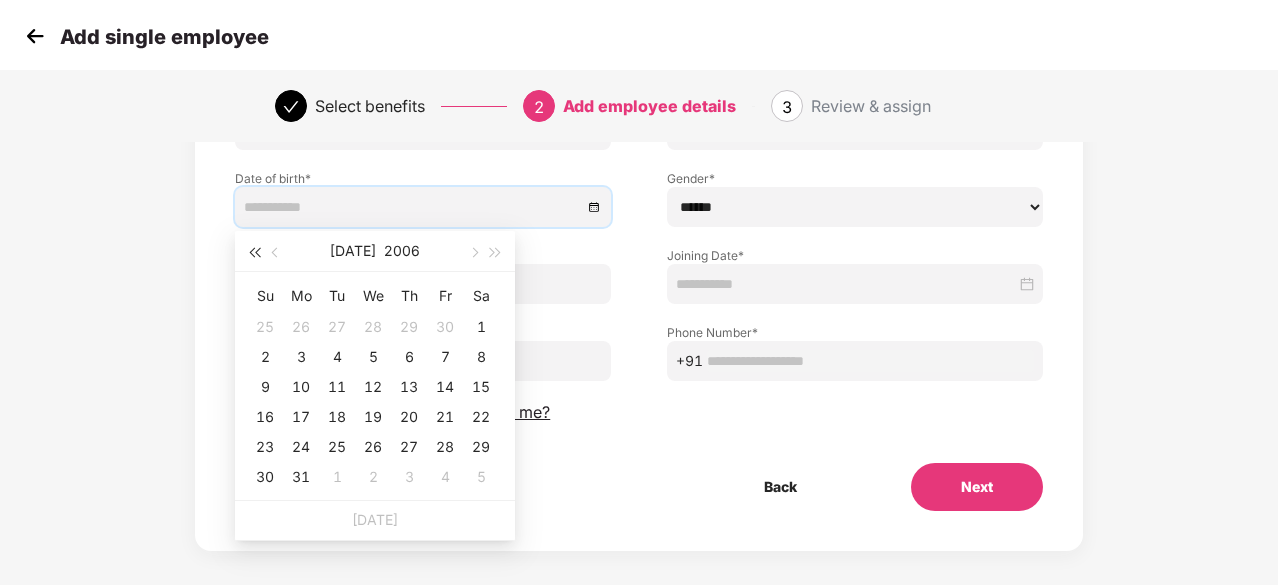 click at bounding box center (254, 251) 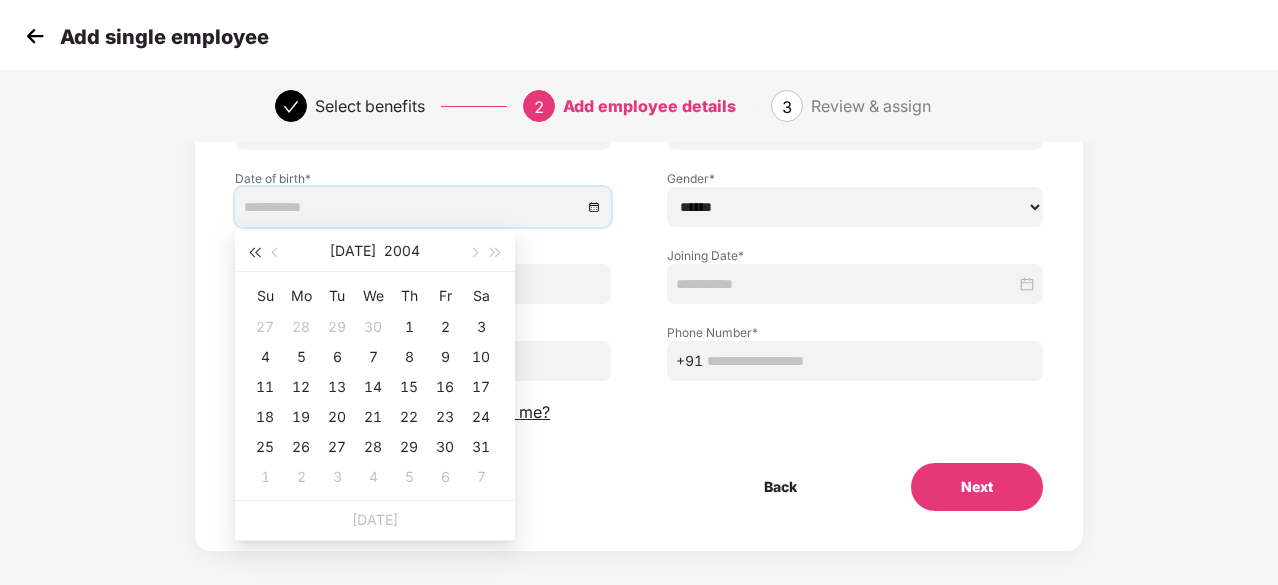 click at bounding box center (254, 251) 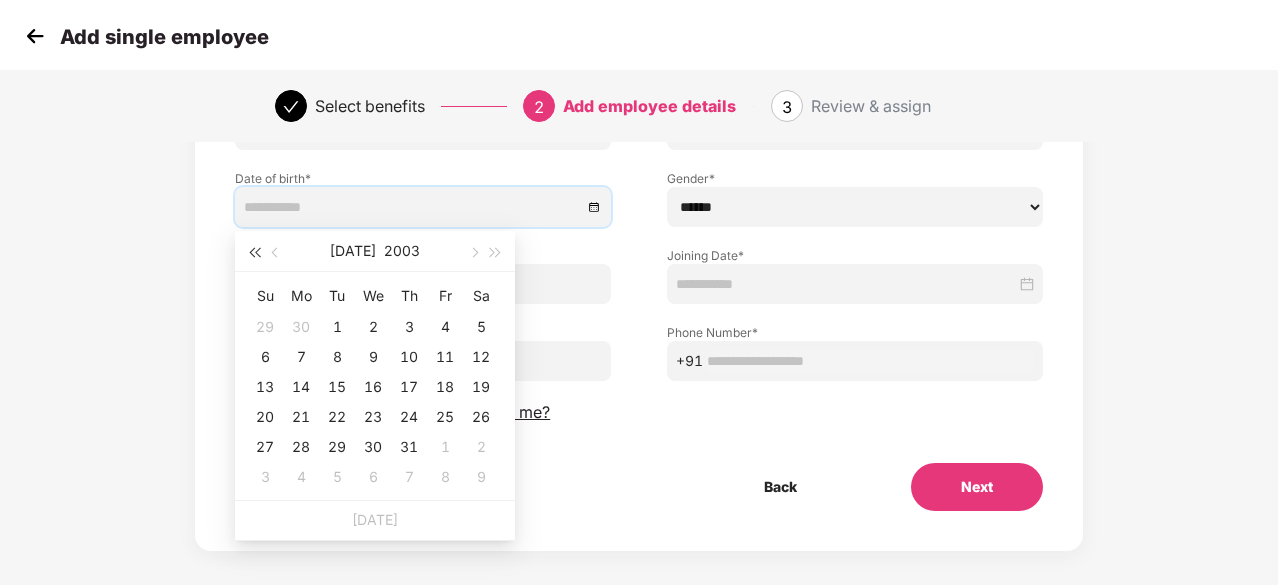 click at bounding box center [254, 251] 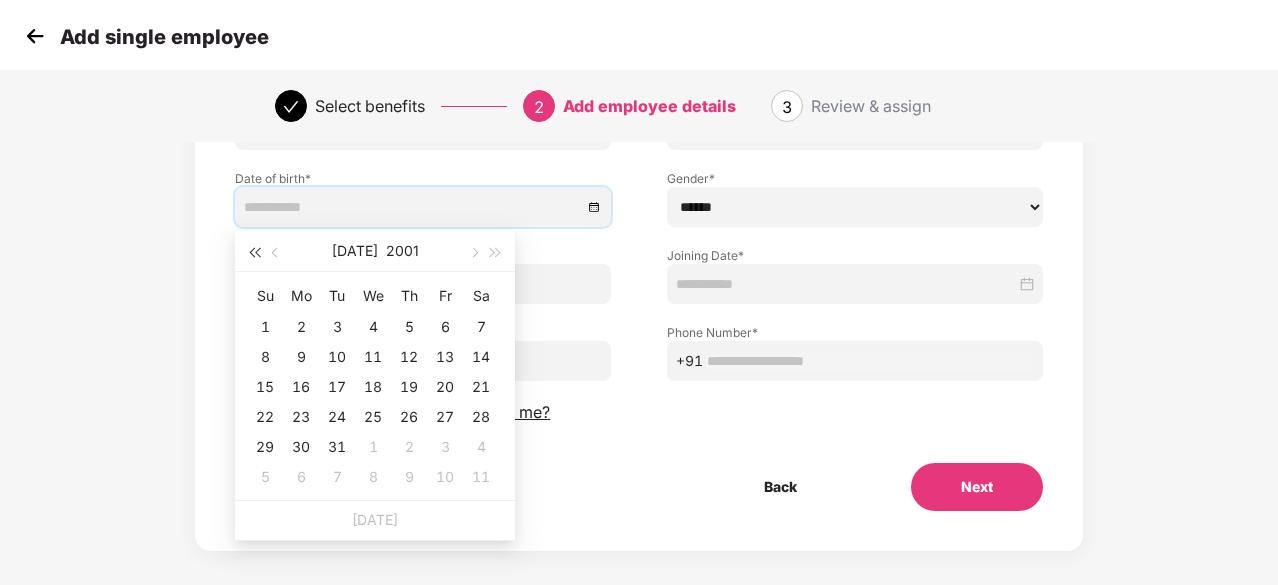 click at bounding box center (254, 251) 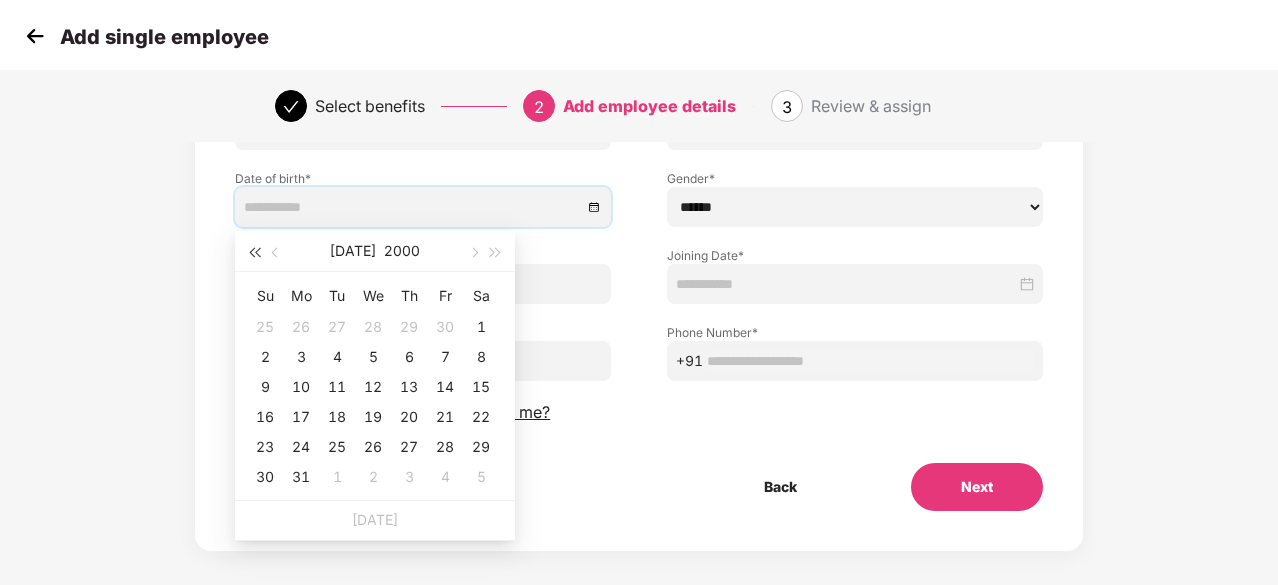 click at bounding box center (254, 251) 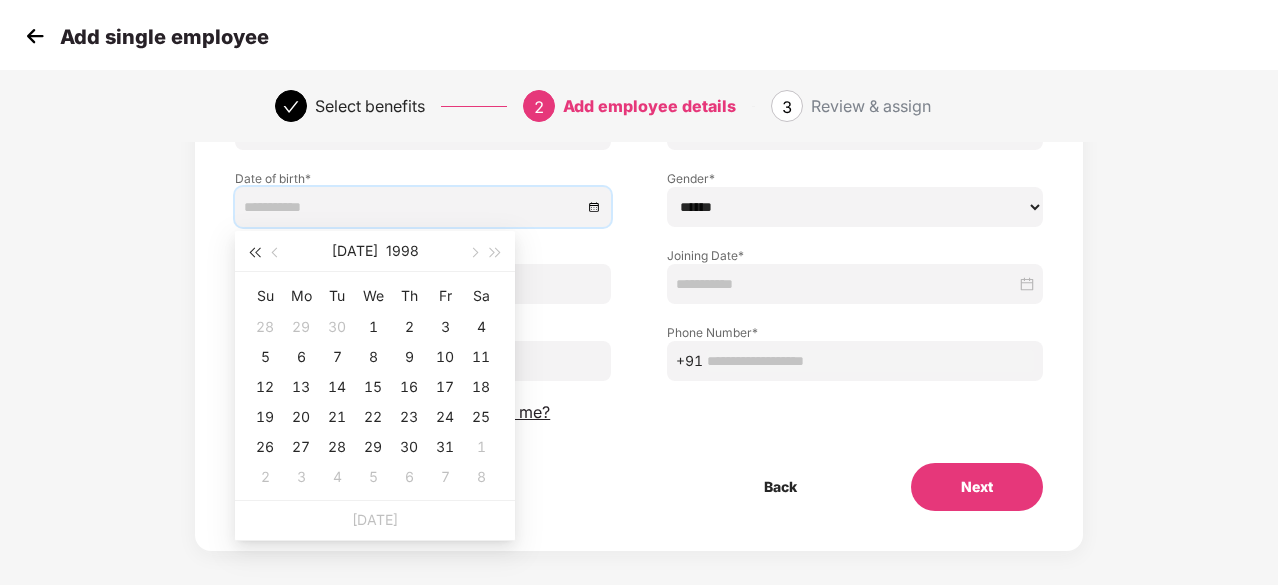 click at bounding box center (254, 251) 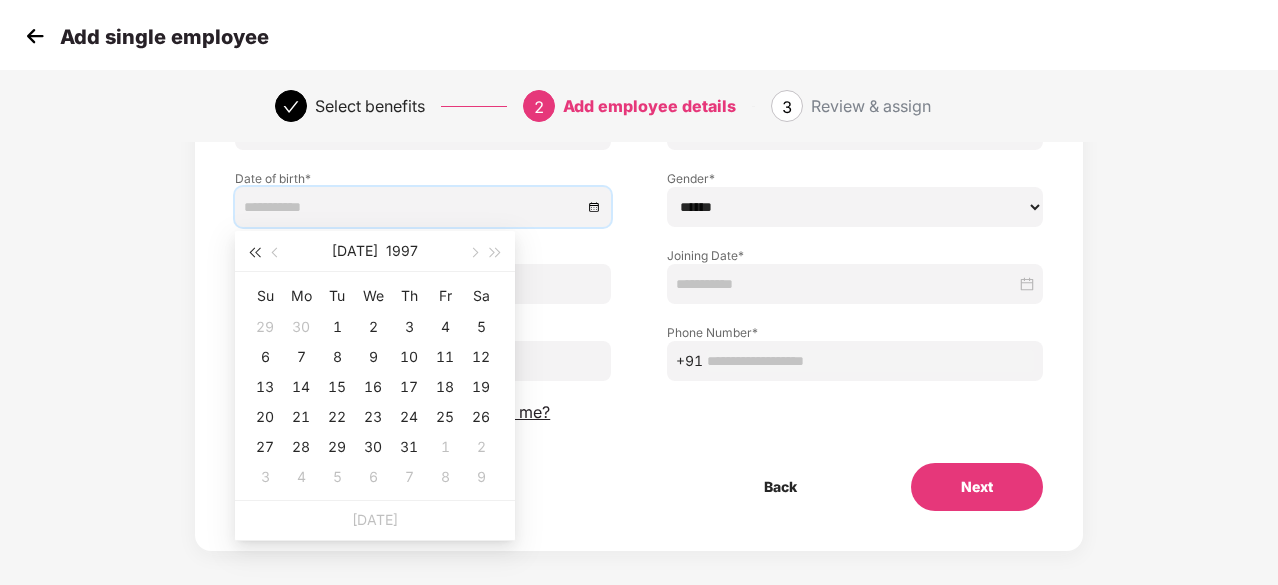 click at bounding box center (254, 251) 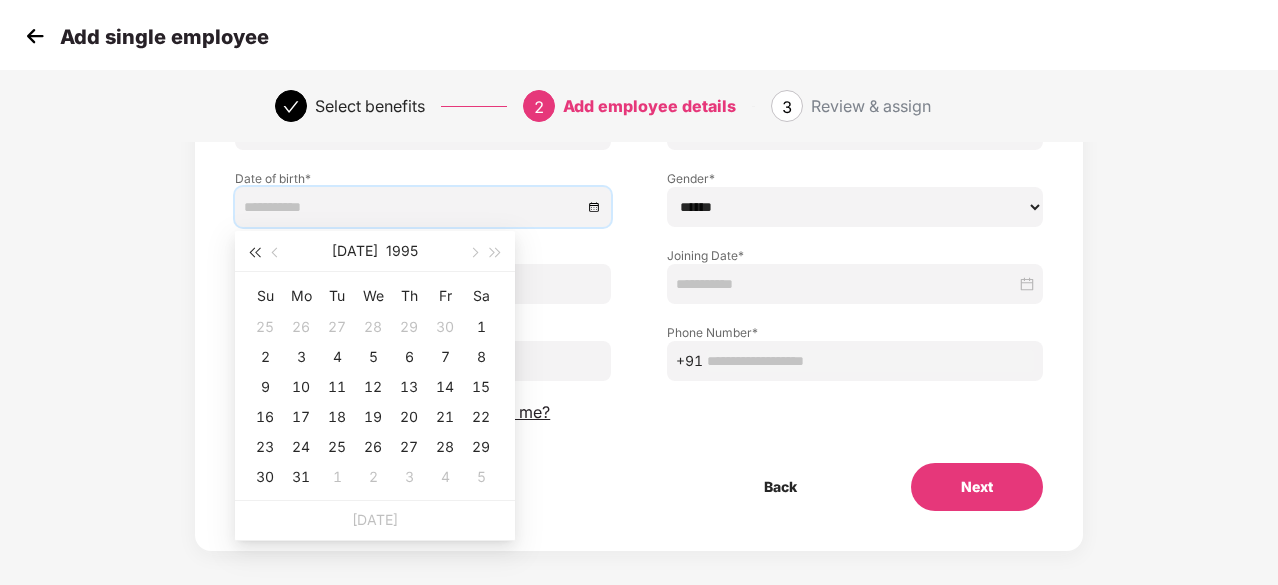 click at bounding box center (254, 251) 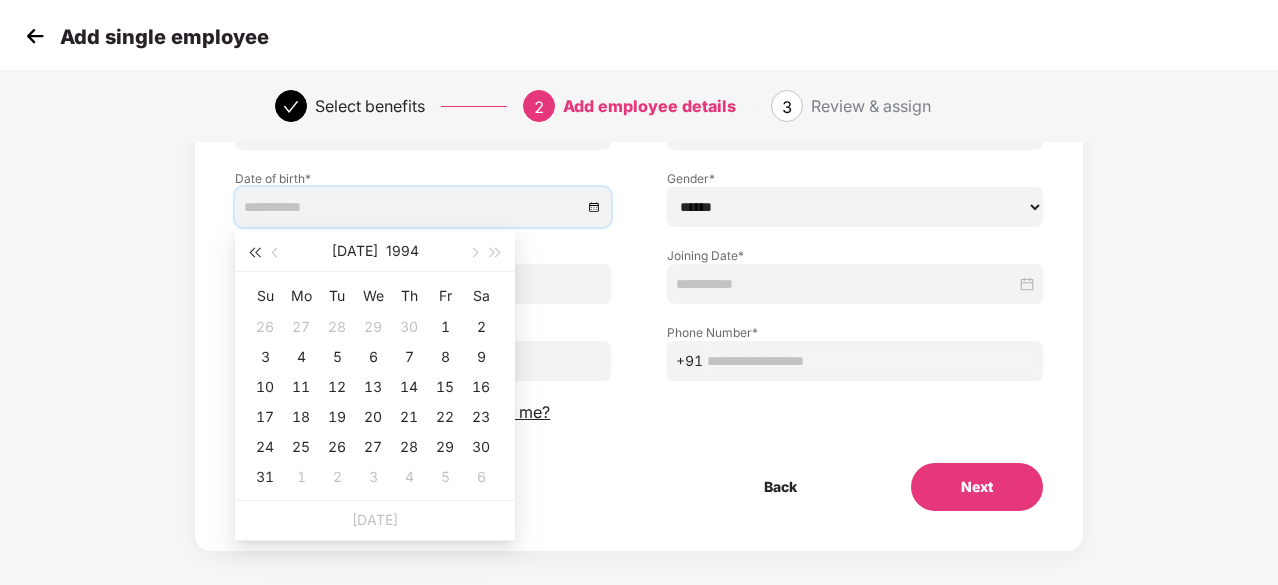 click at bounding box center (254, 251) 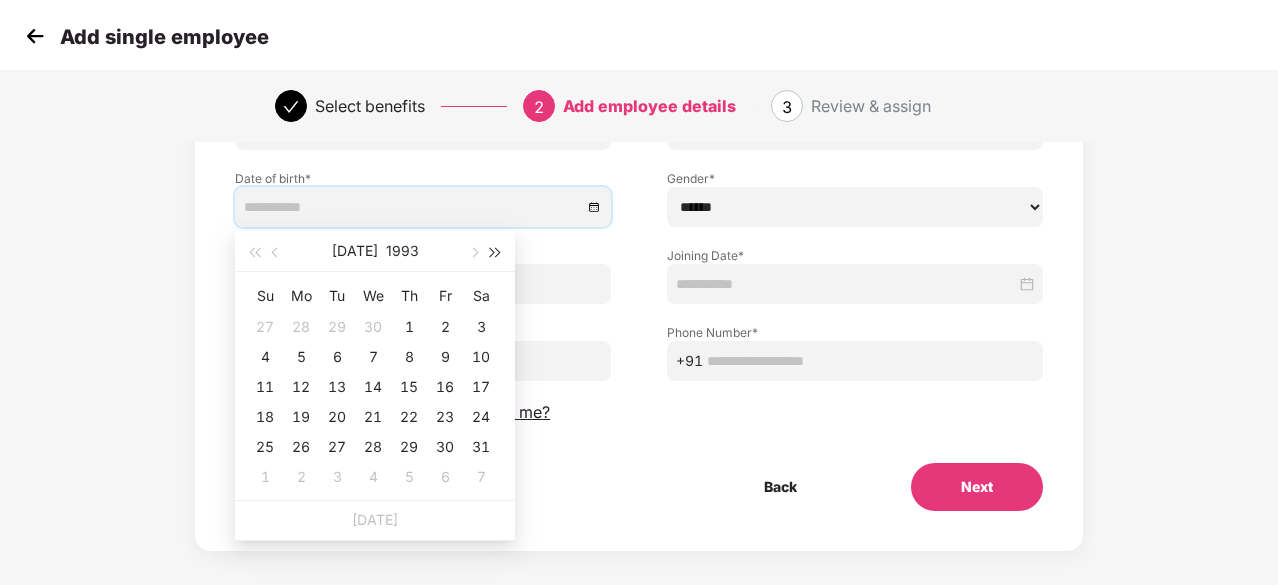 click at bounding box center (496, 253) 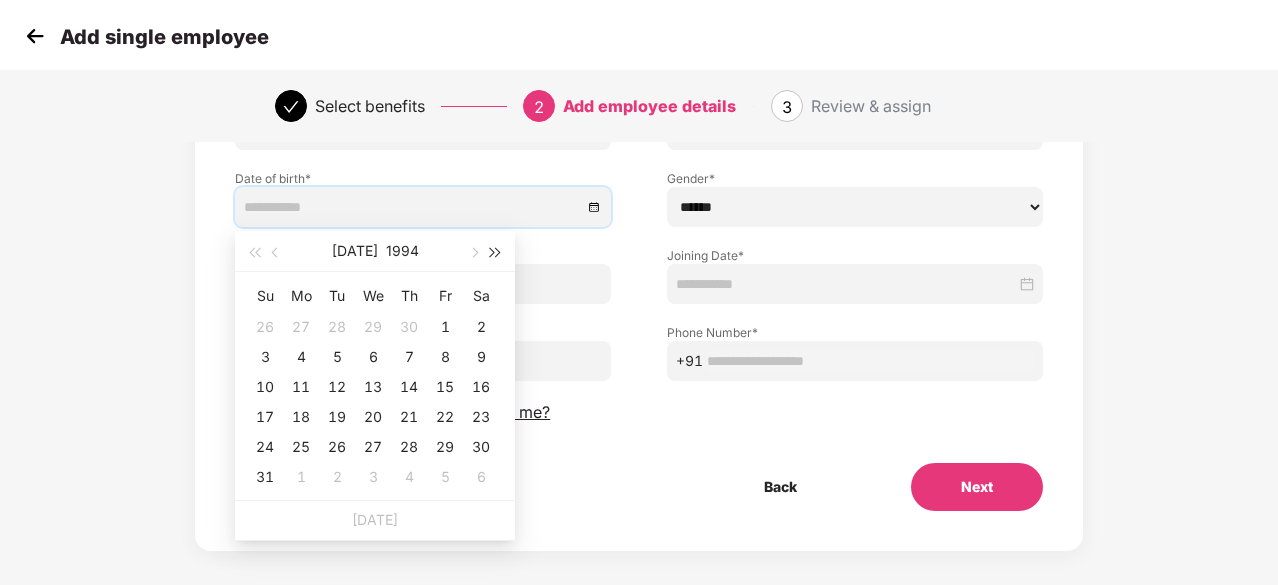 click at bounding box center [496, 253] 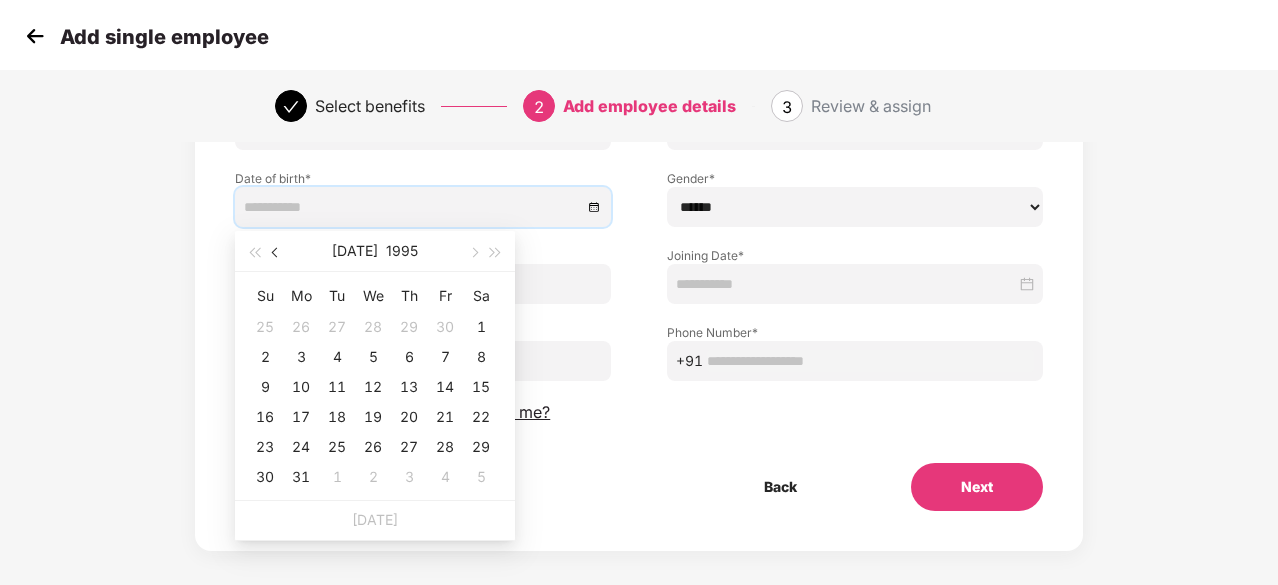 click at bounding box center [277, 253] 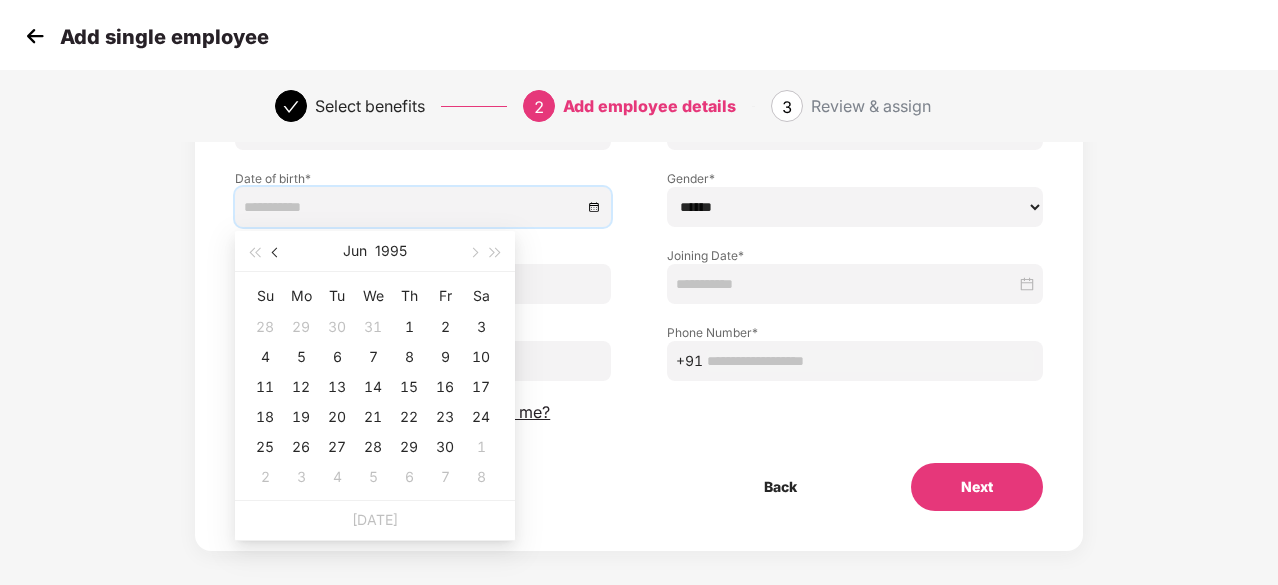 click at bounding box center [277, 253] 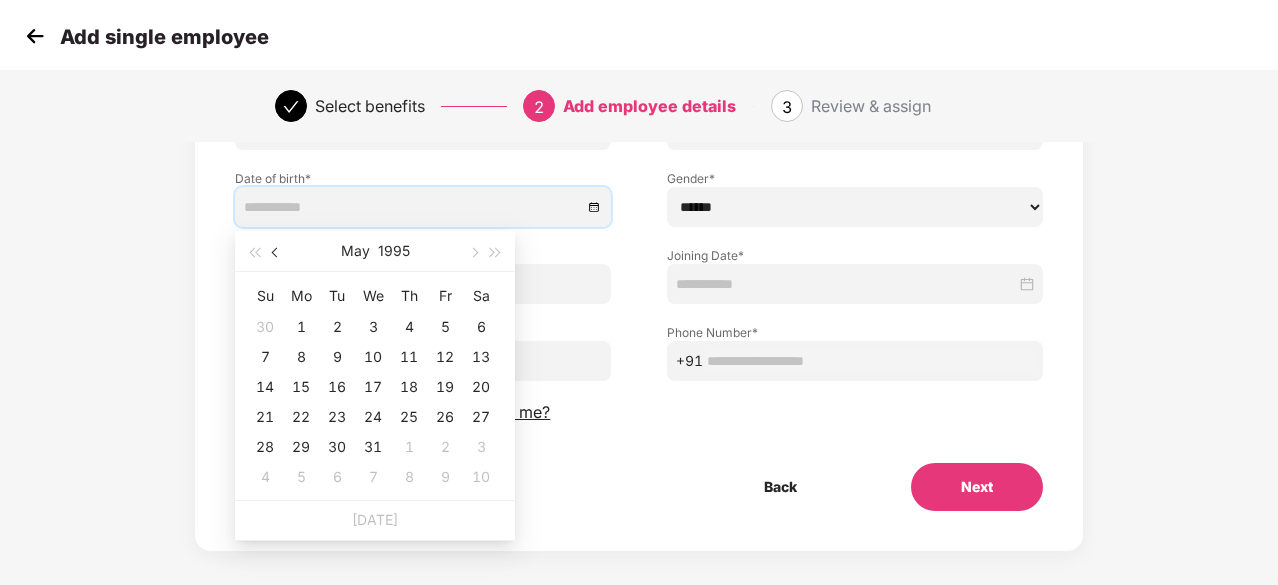 click at bounding box center [277, 253] 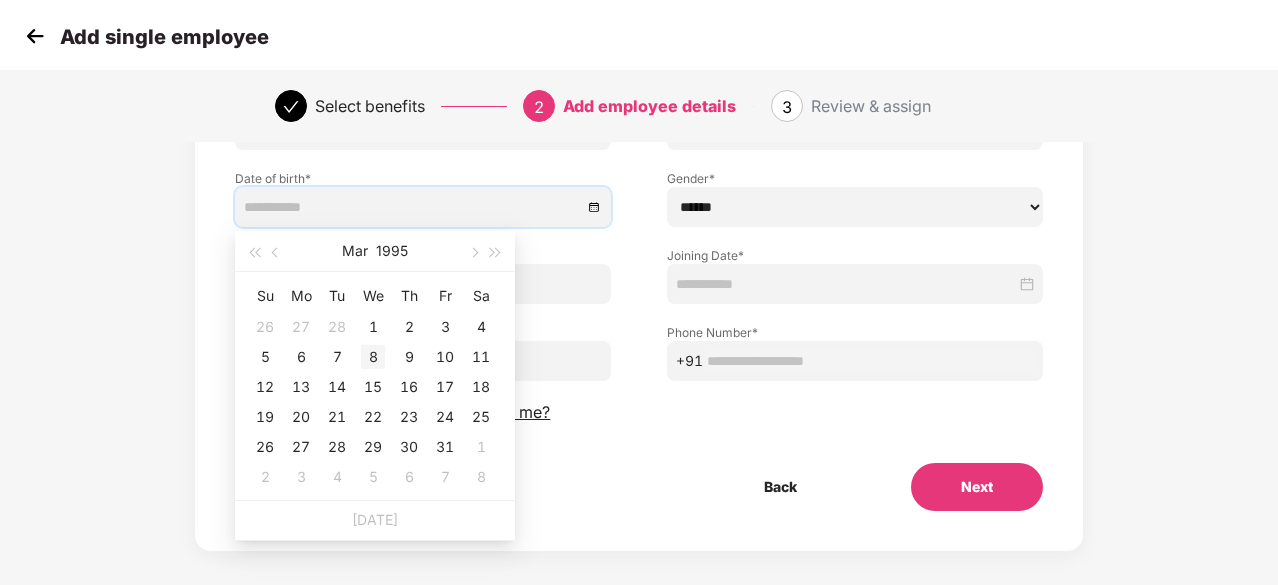 type on "**********" 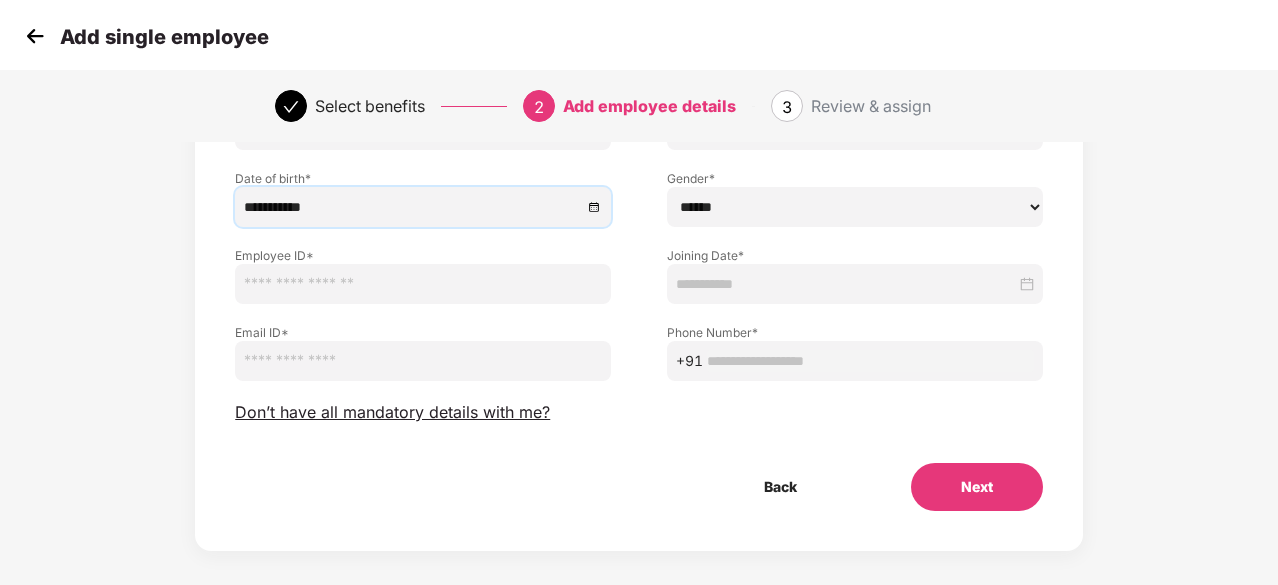 click on "****** **** ******" at bounding box center [855, 207] 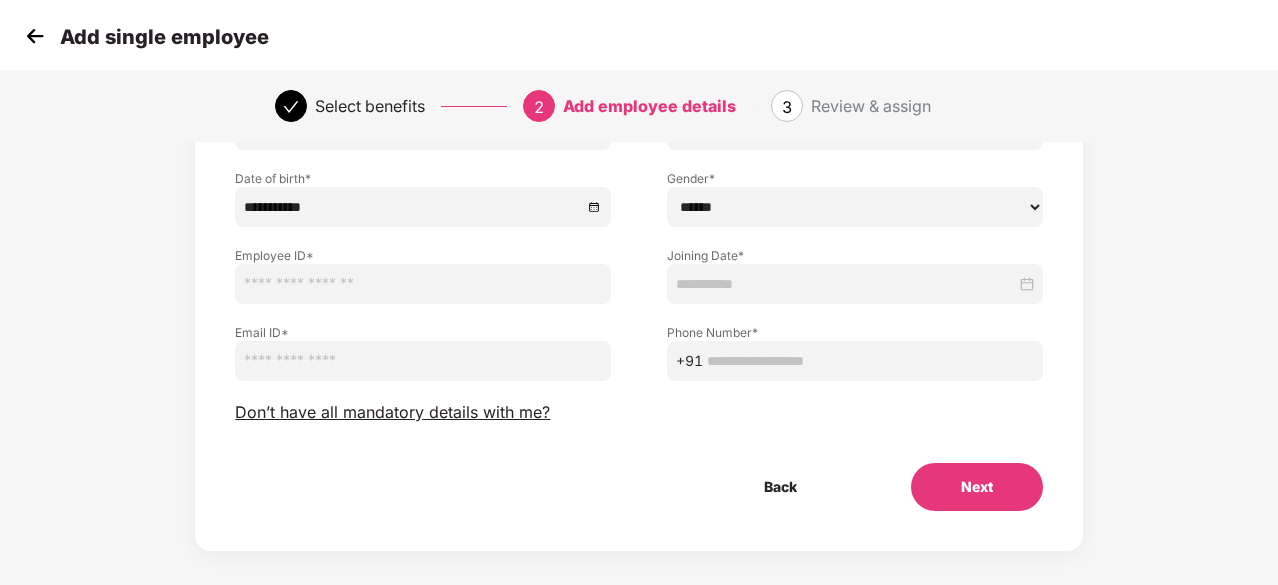select on "****" 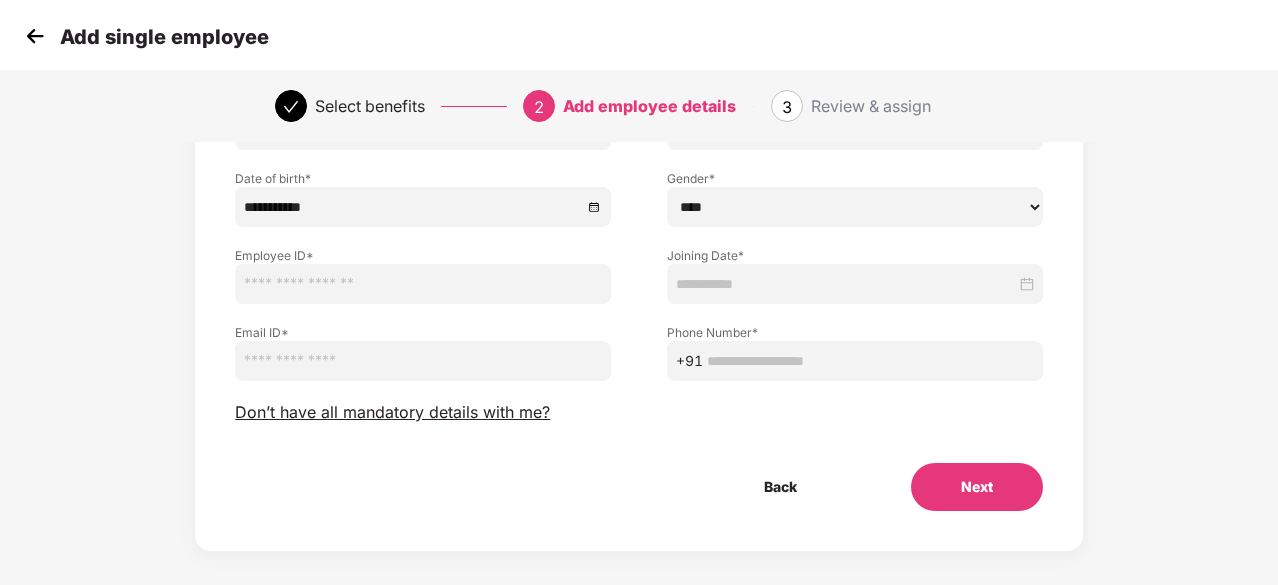 click on "****** **** ******" at bounding box center (855, 207) 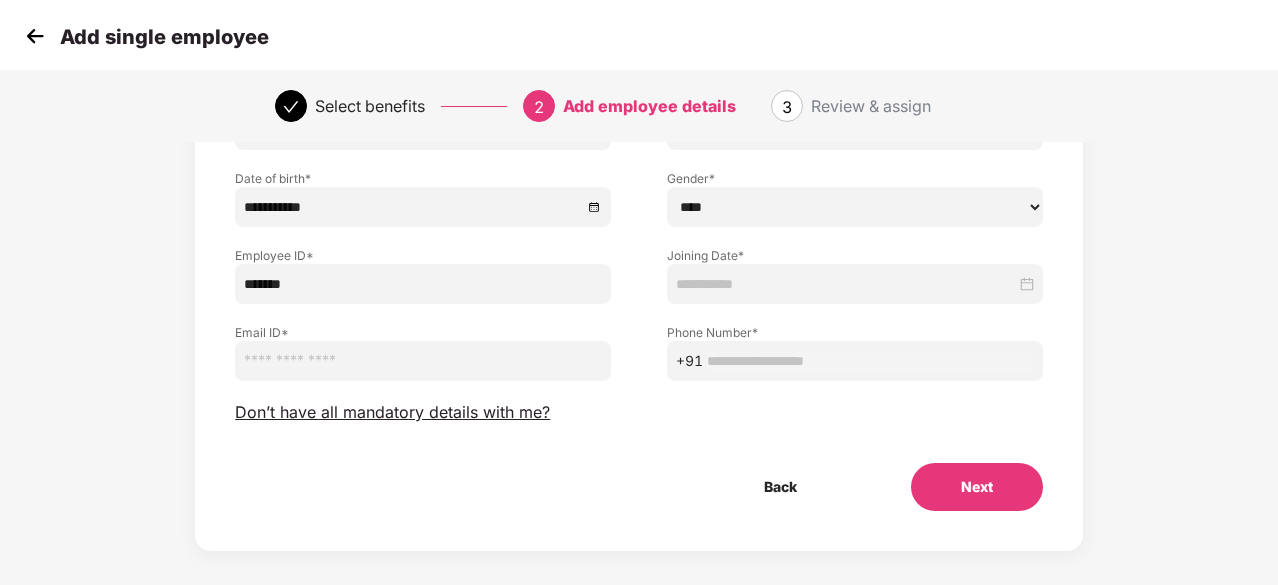 type on "*******" 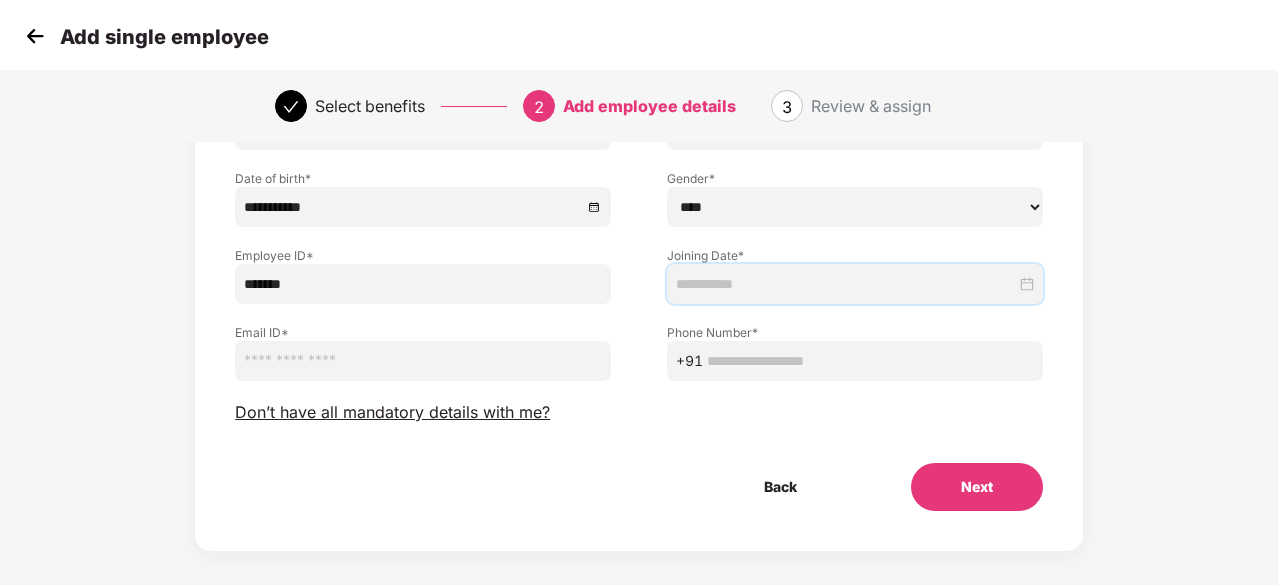 click at bounding box center (855, 284) 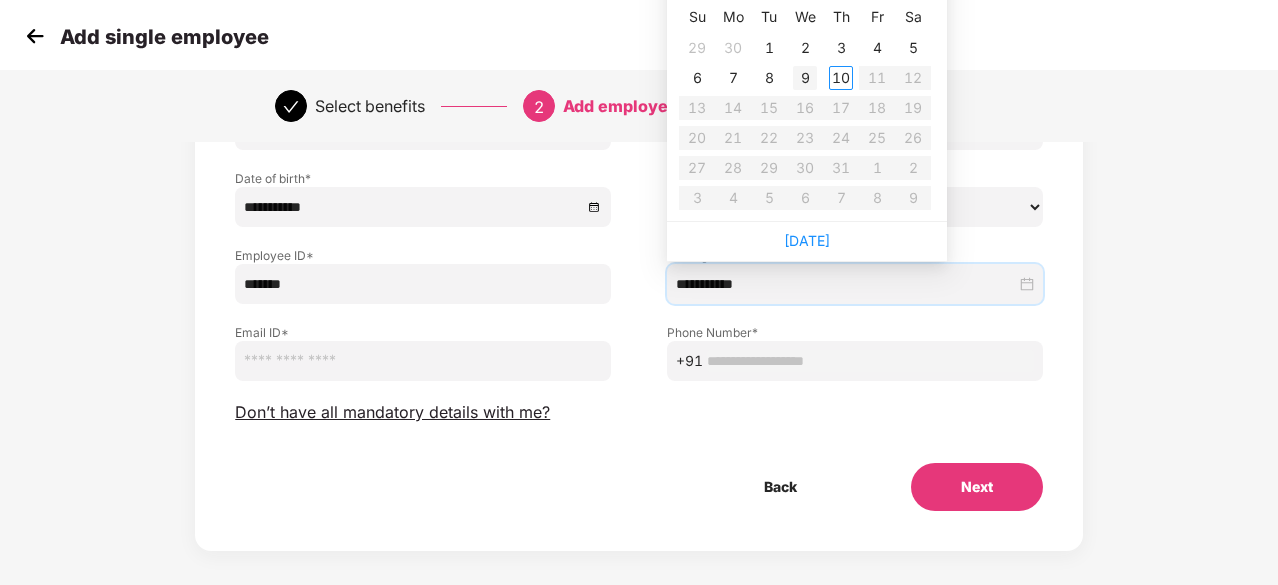 type on "**********" 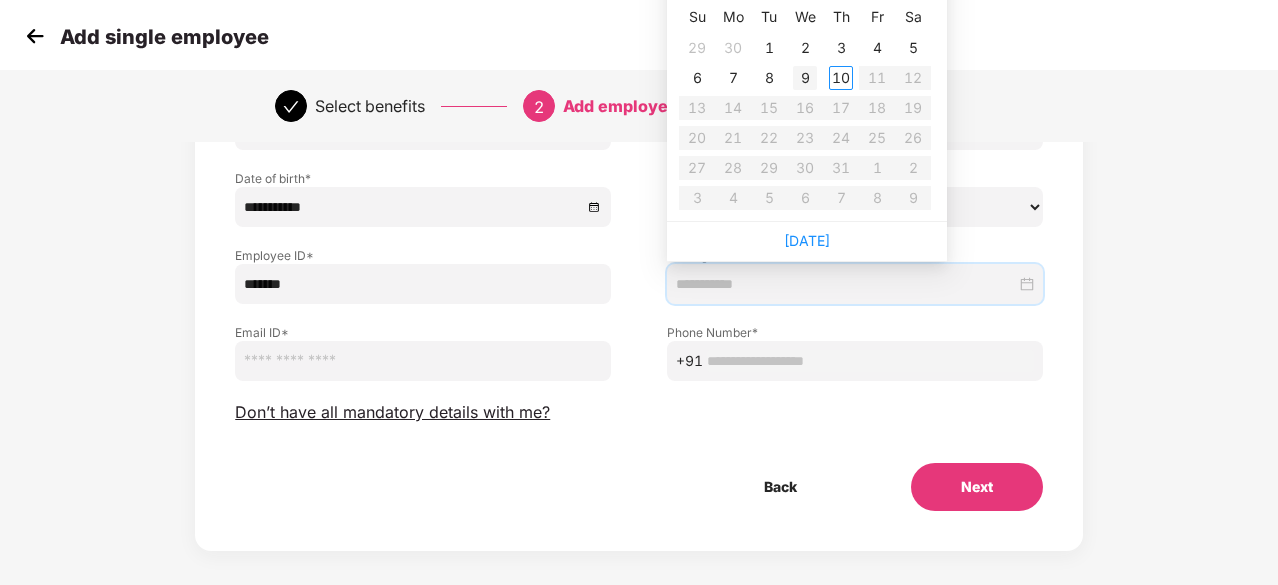 click on "9" at bounding box center (805, 78) 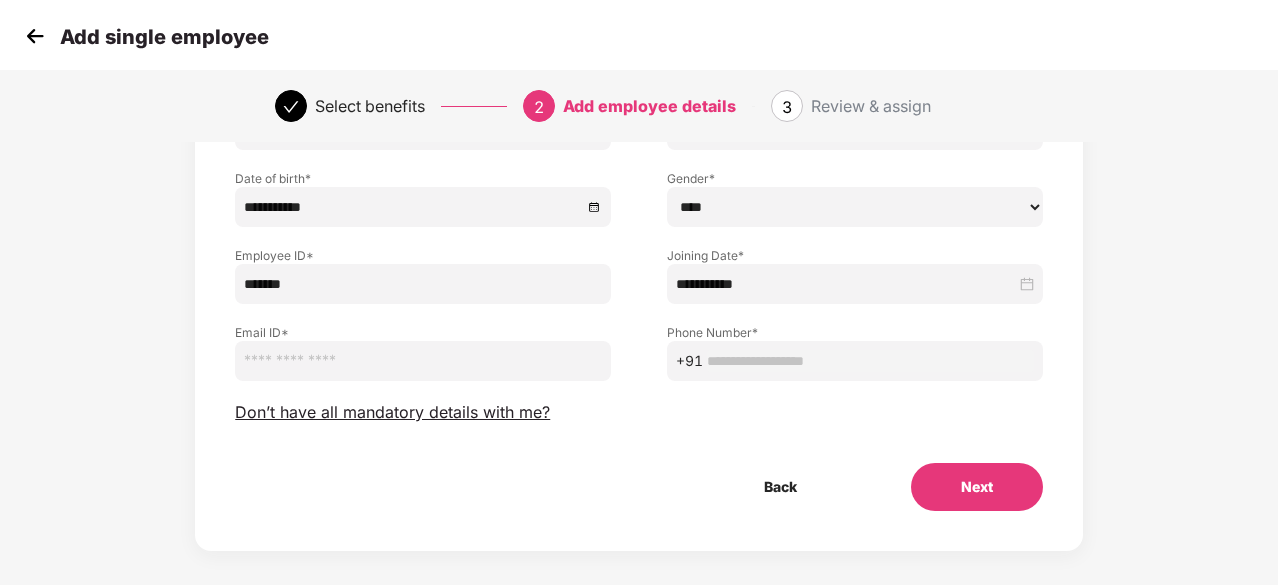 click at bounding box center (423, 361) 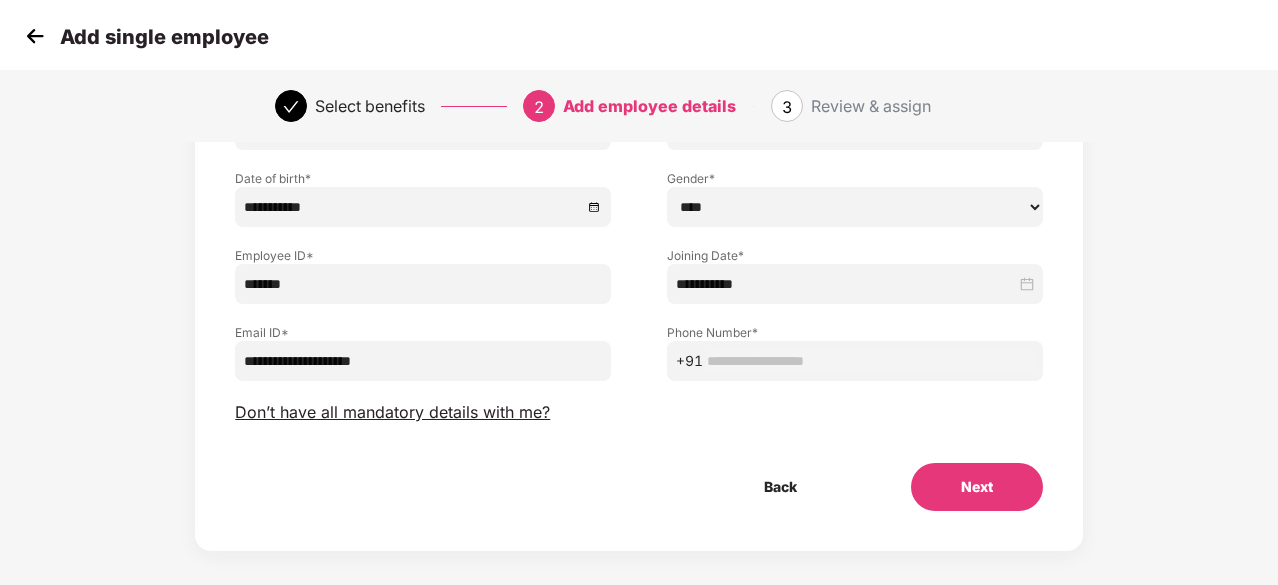 type on "**********" 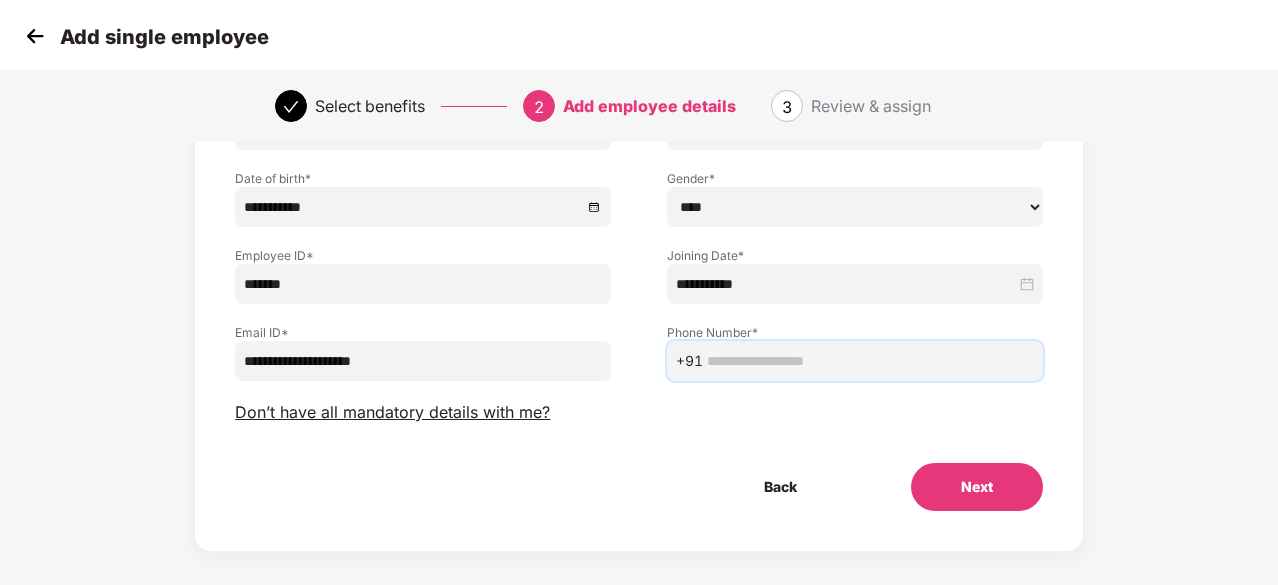paste on "**********" 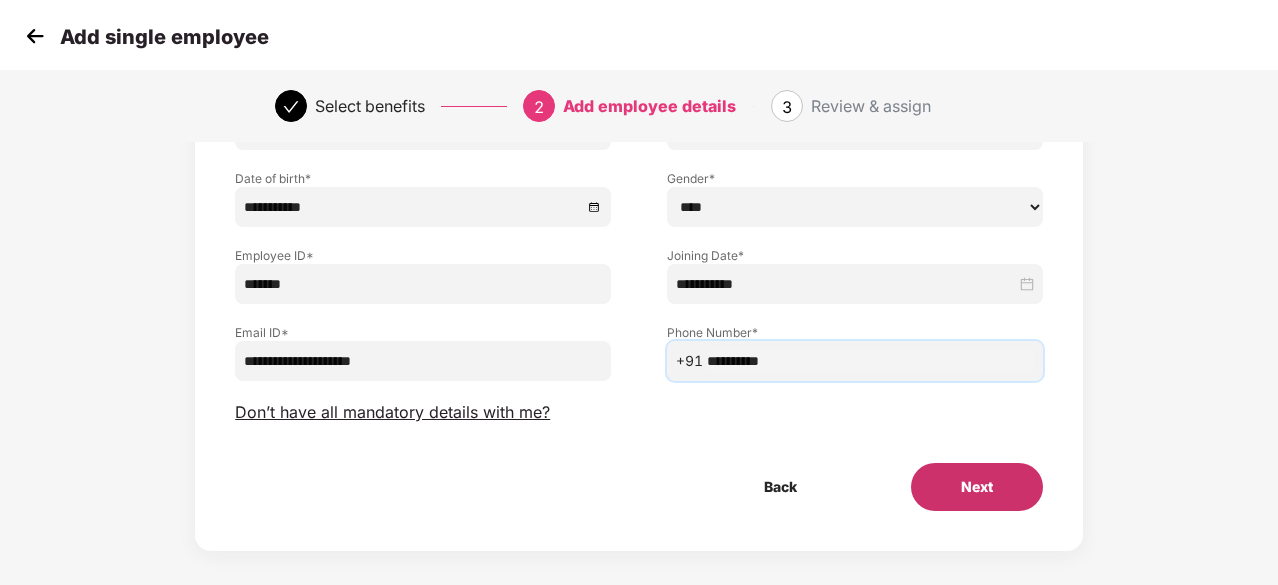 type on "**********" 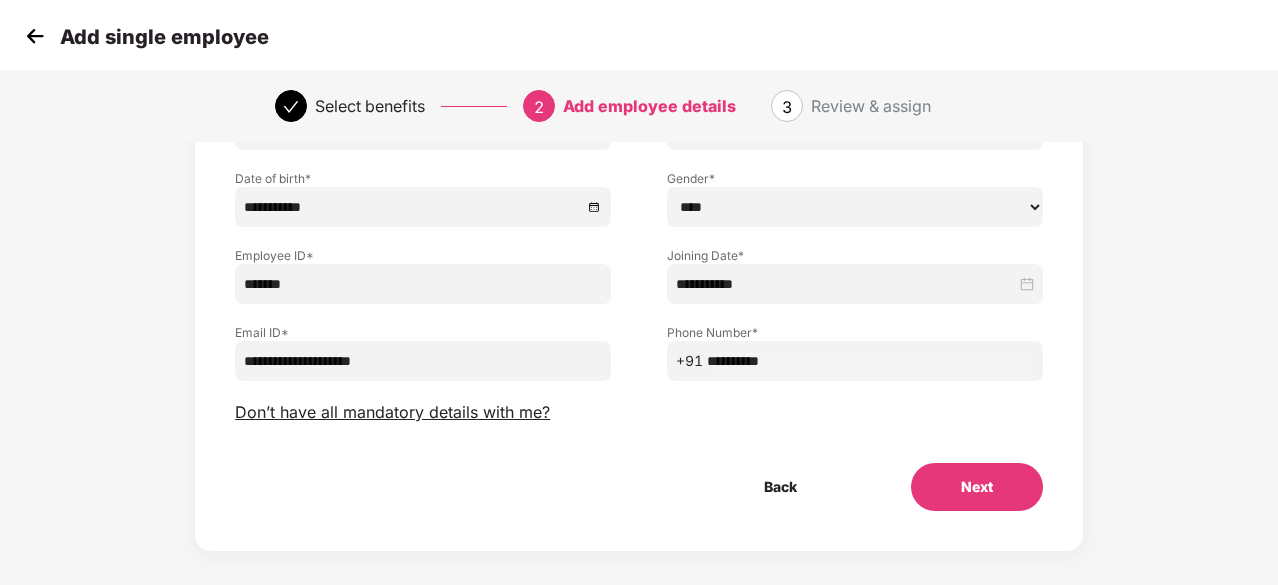 click on "Next" at bounding box center [977, 487] 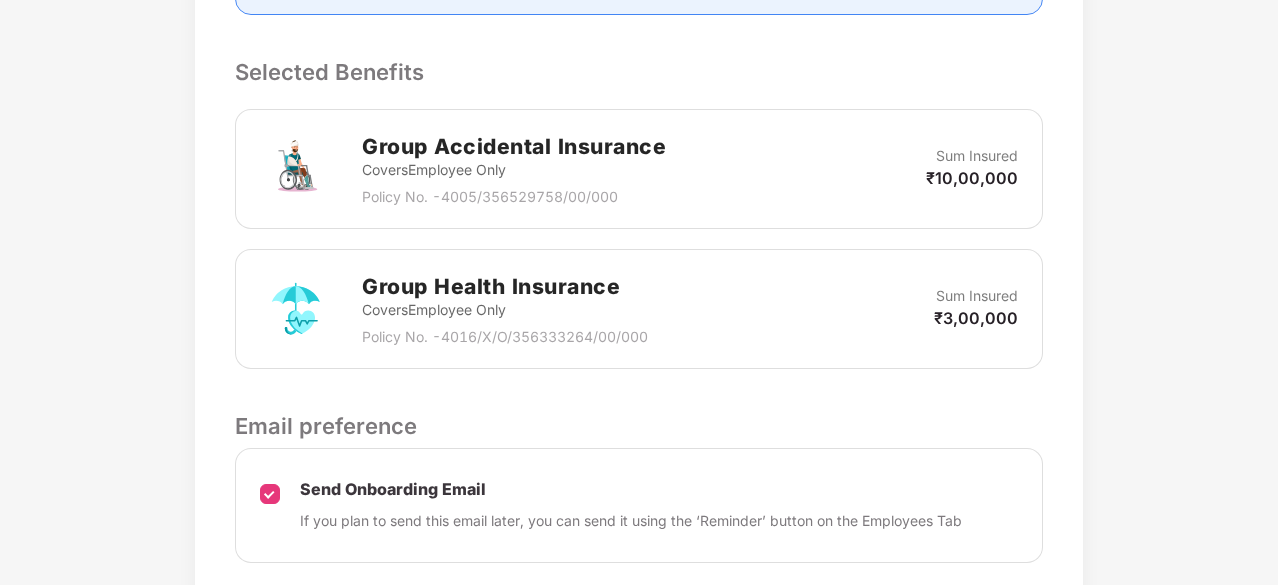 scroll, scrollTop: 798, scrollLeft: 0, axis: vertical 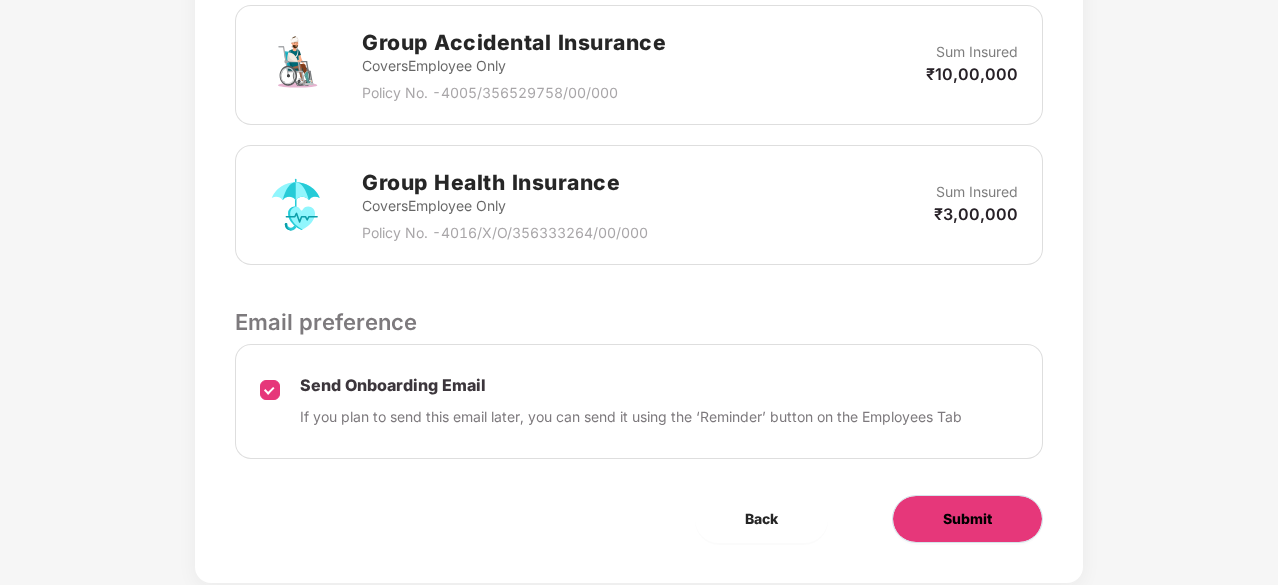 click on "Submit" at bounding box center [967, 519] 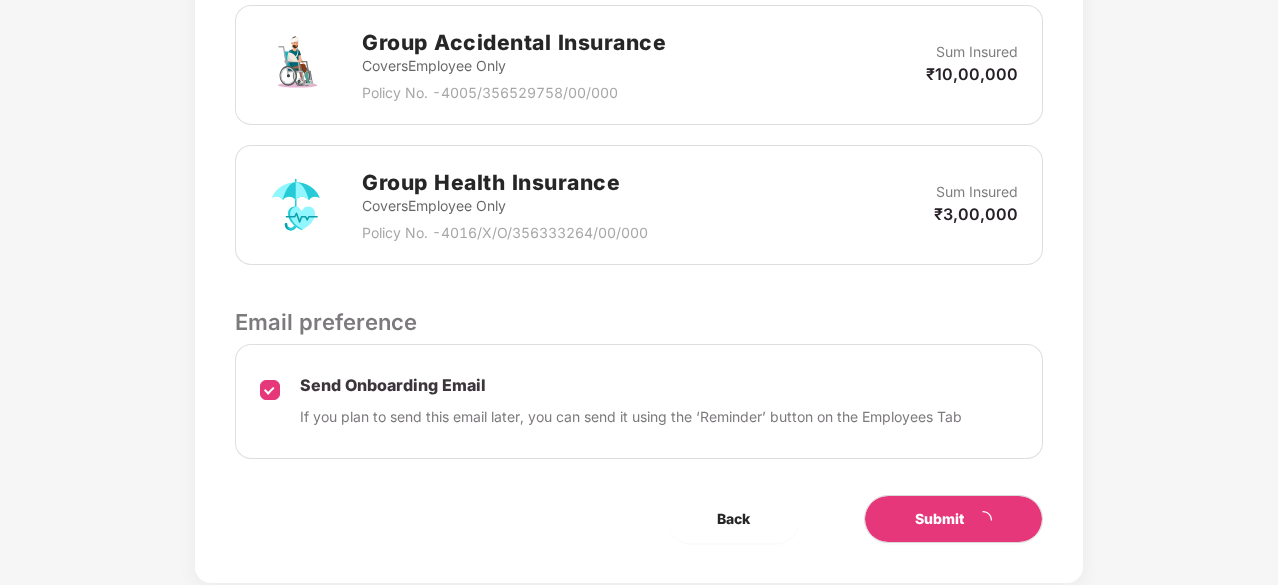 scroll, scrollTop: 0, scrollLeft: 0, axis: both 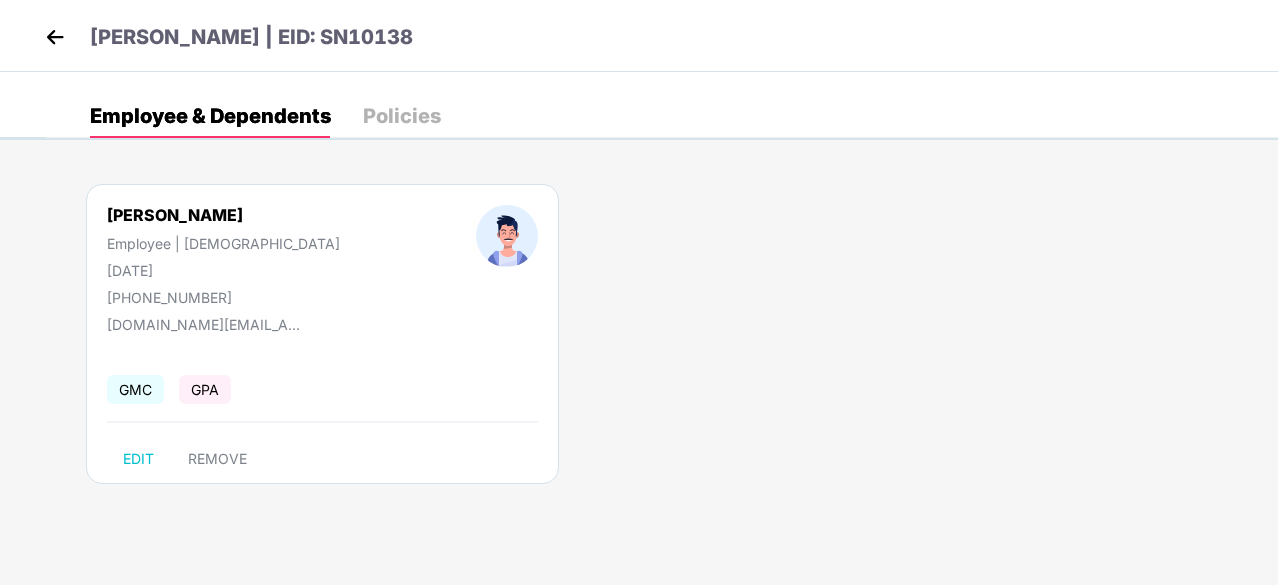 click at bounding box center [55, 37] 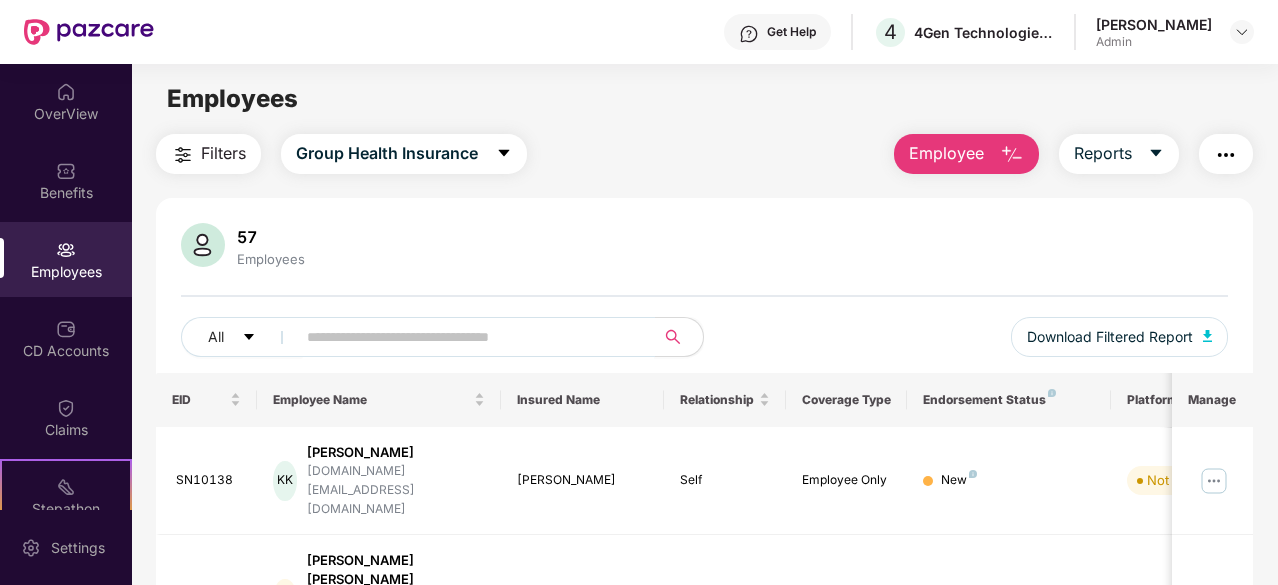 click at bounding box center (467, 337) 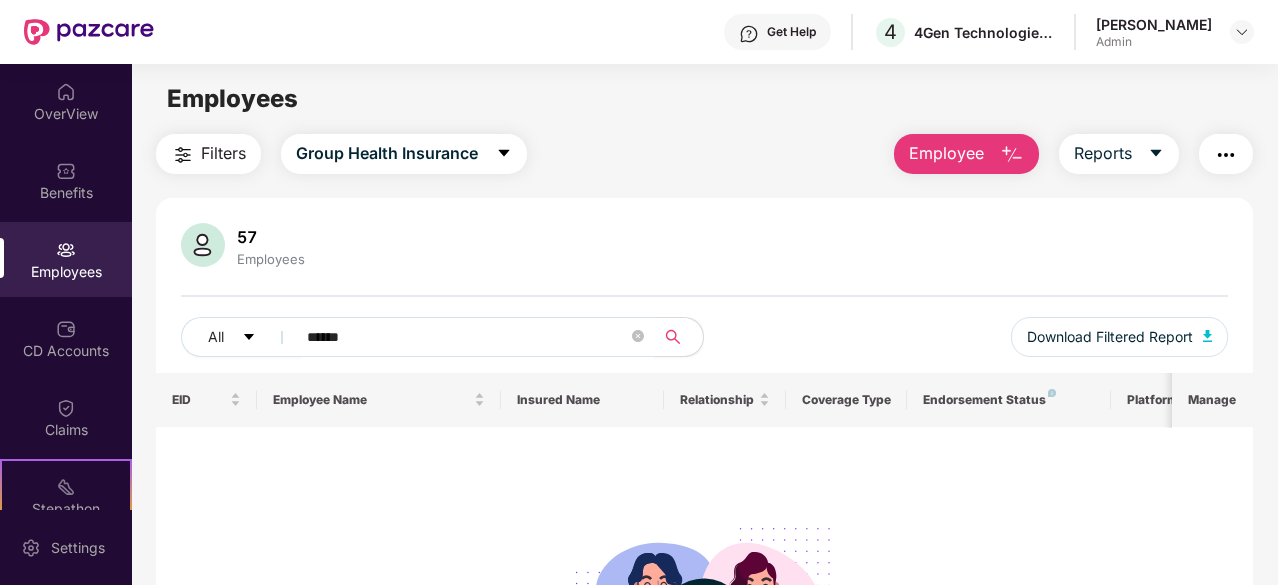 type on "******" 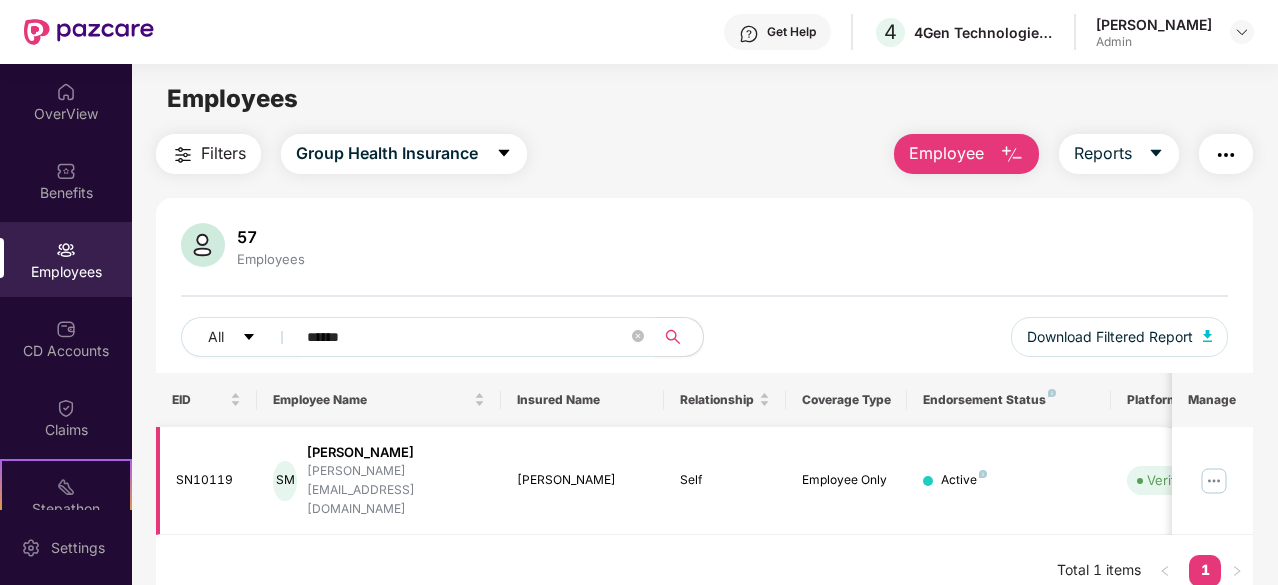 click at bounding box center (1214, 481) 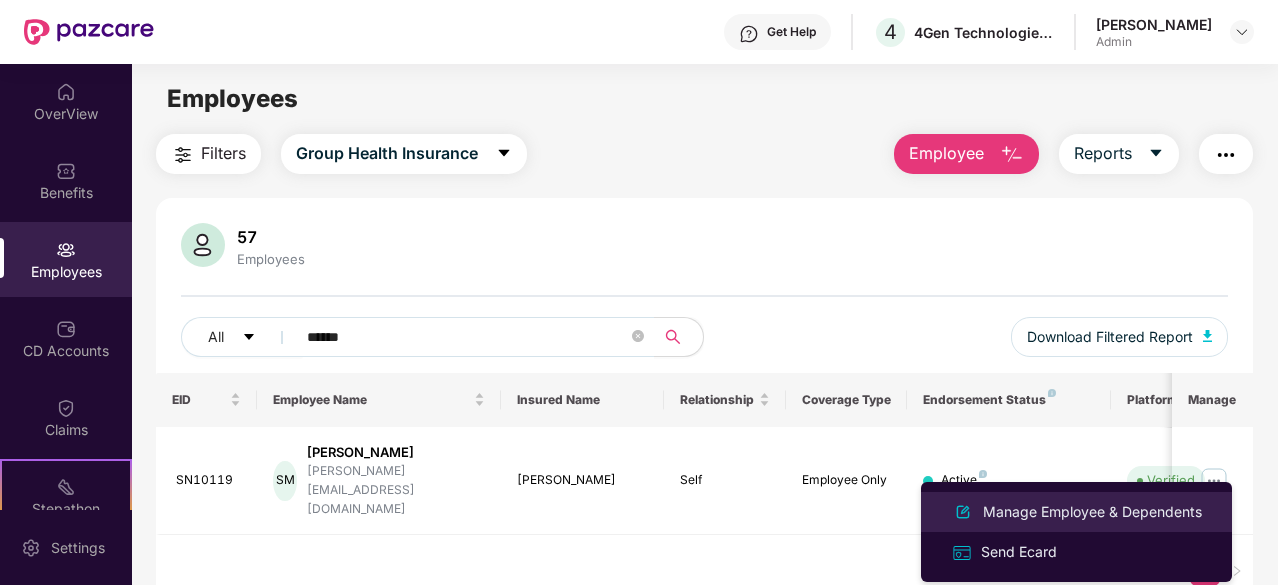 click on "Manage Employee & Dependents" at bounding box center [1092, 512] 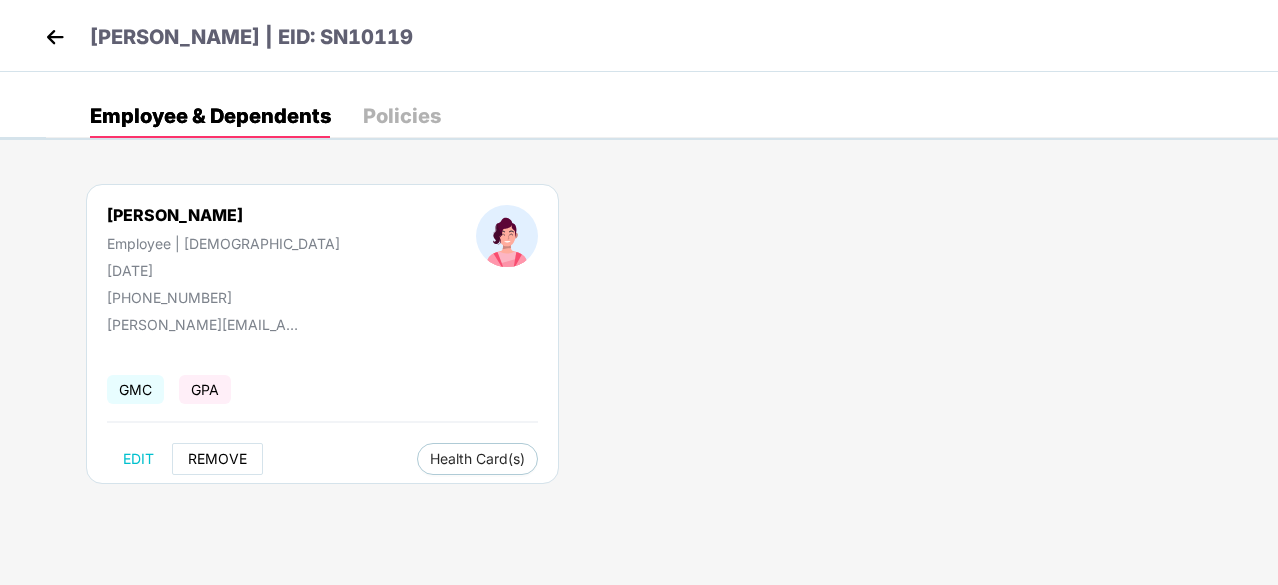 click on "REMOVE" at bounding box center (217, 459) 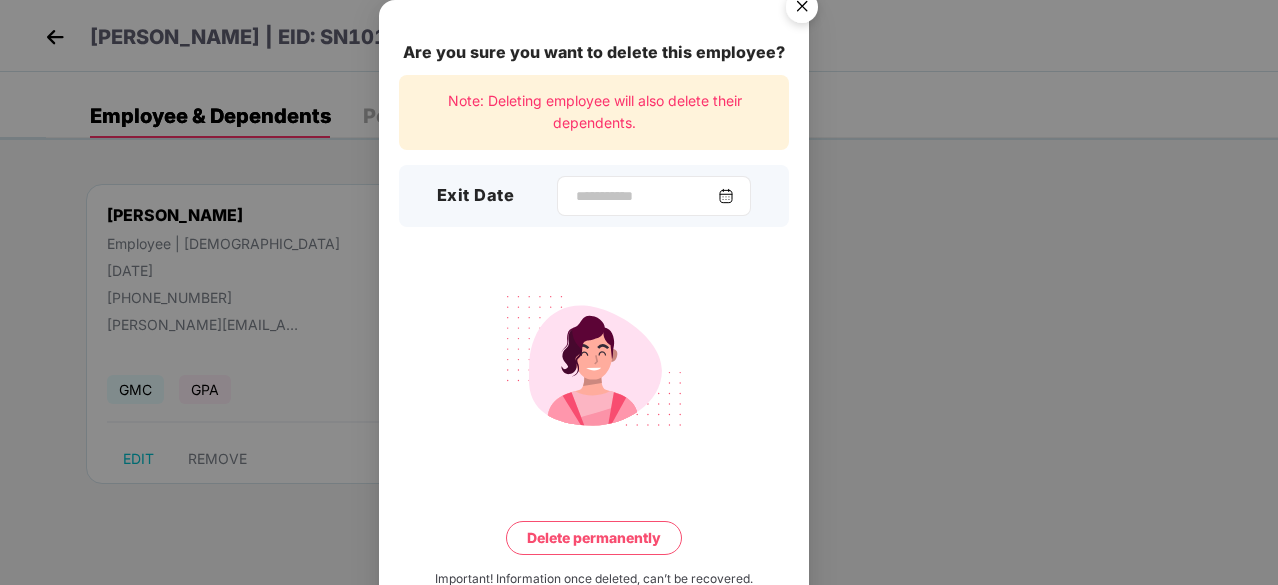 click at bounding box center (726, 196) 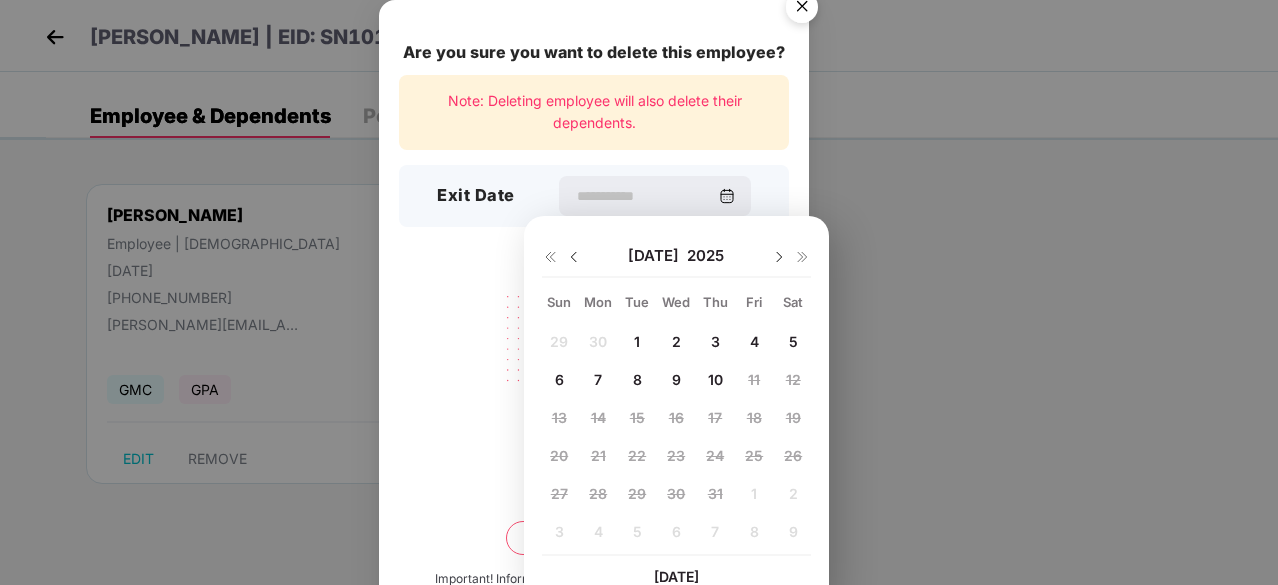 click on "8" at bounding box center (637, 379) 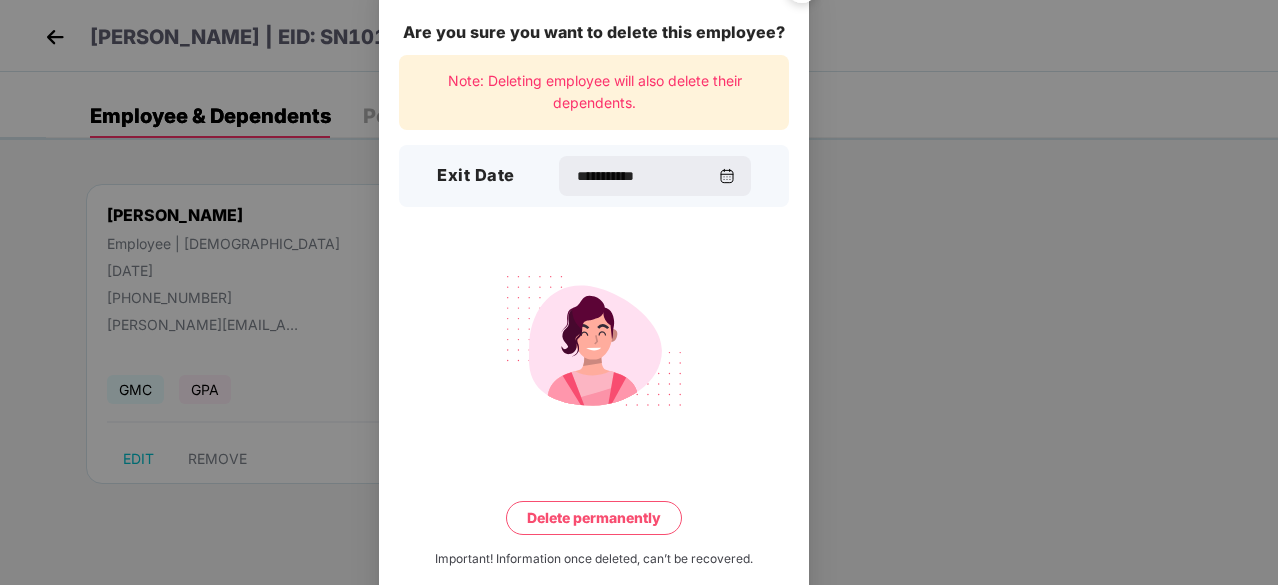 scroll, scrollTop: 52, scrollLeft: 0, axis: vertical 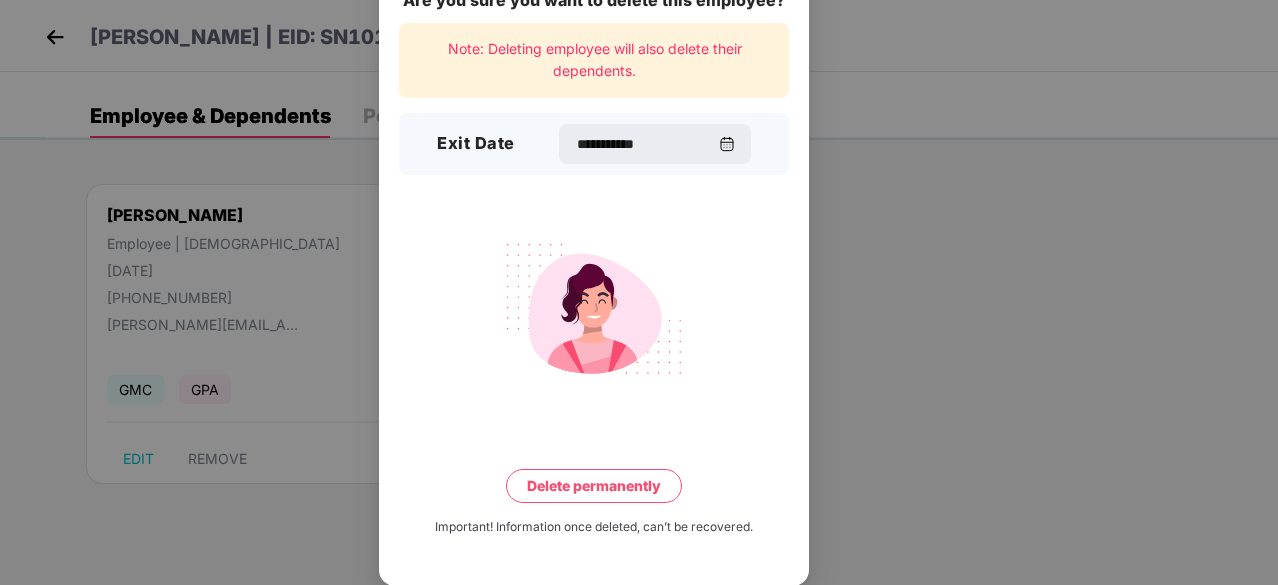 click on "Delete permanently" at bounding box center [594, 486] 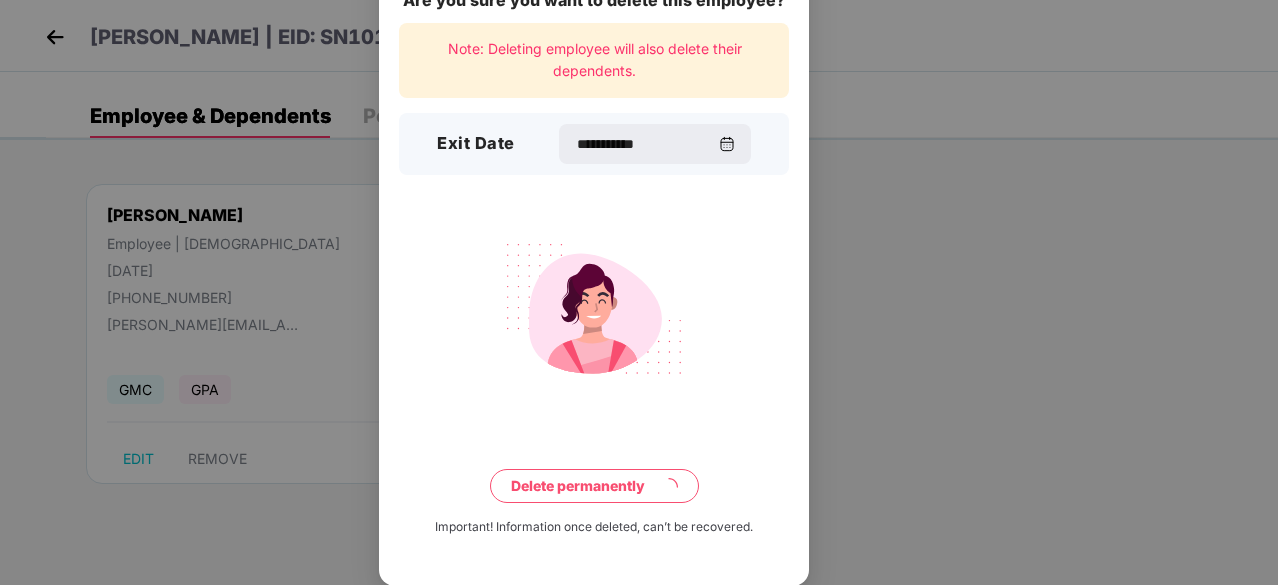 scroll, scrollTop: 0, scrollLeft: 0, axis: both 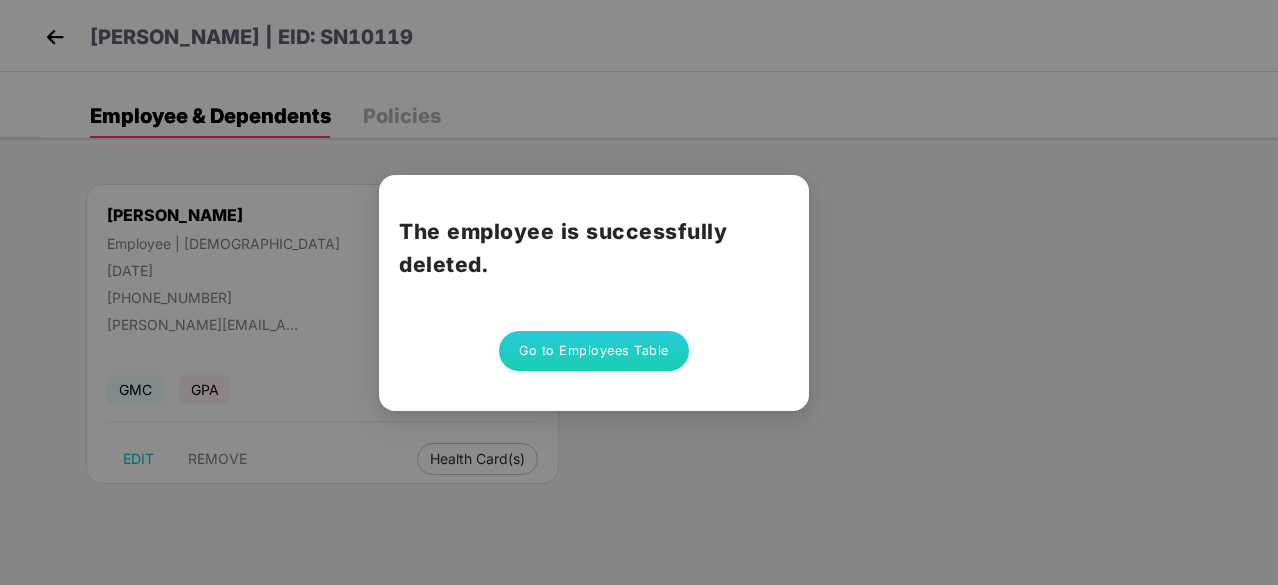 click on "Go to Employees Table" at bounding box center [594, 351] 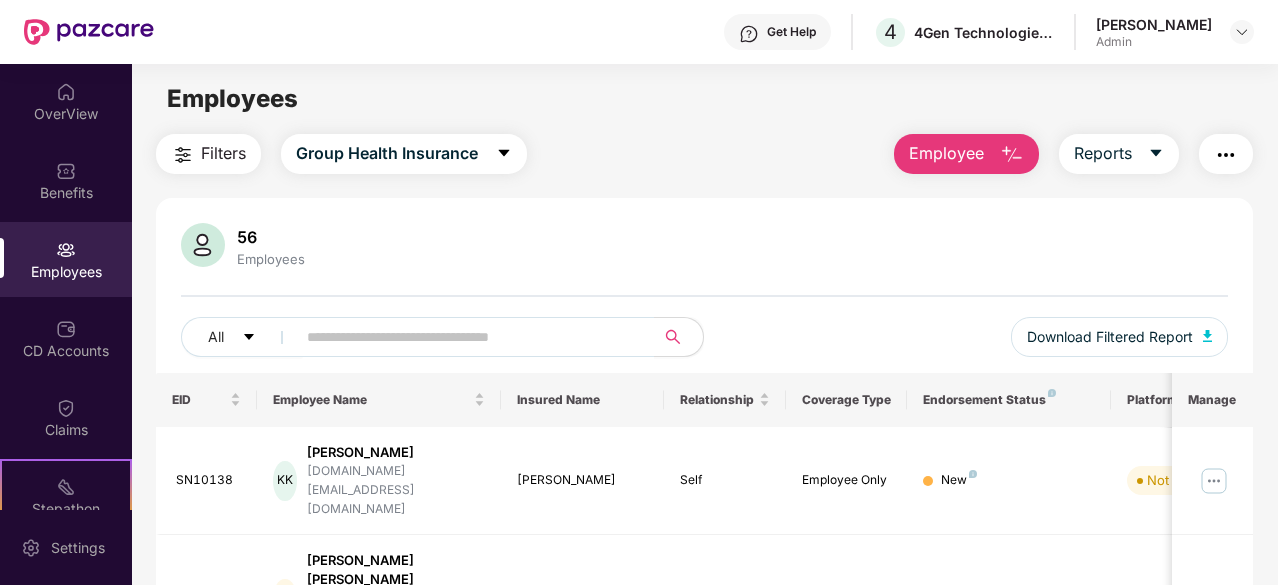 click at bounding box center (66, 250) 